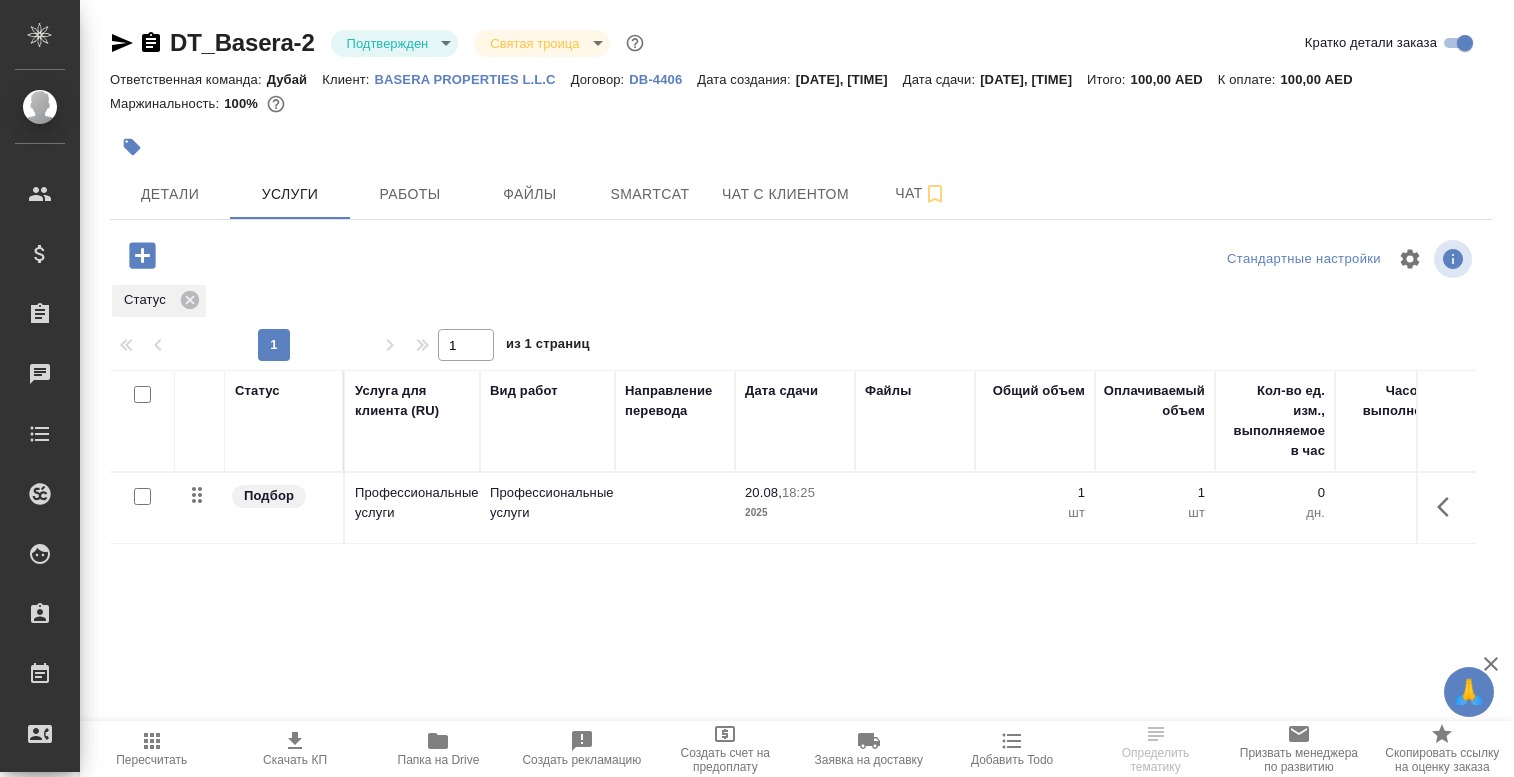 scroll, scrollTop: 0, scrollLeft: 0, axis: both 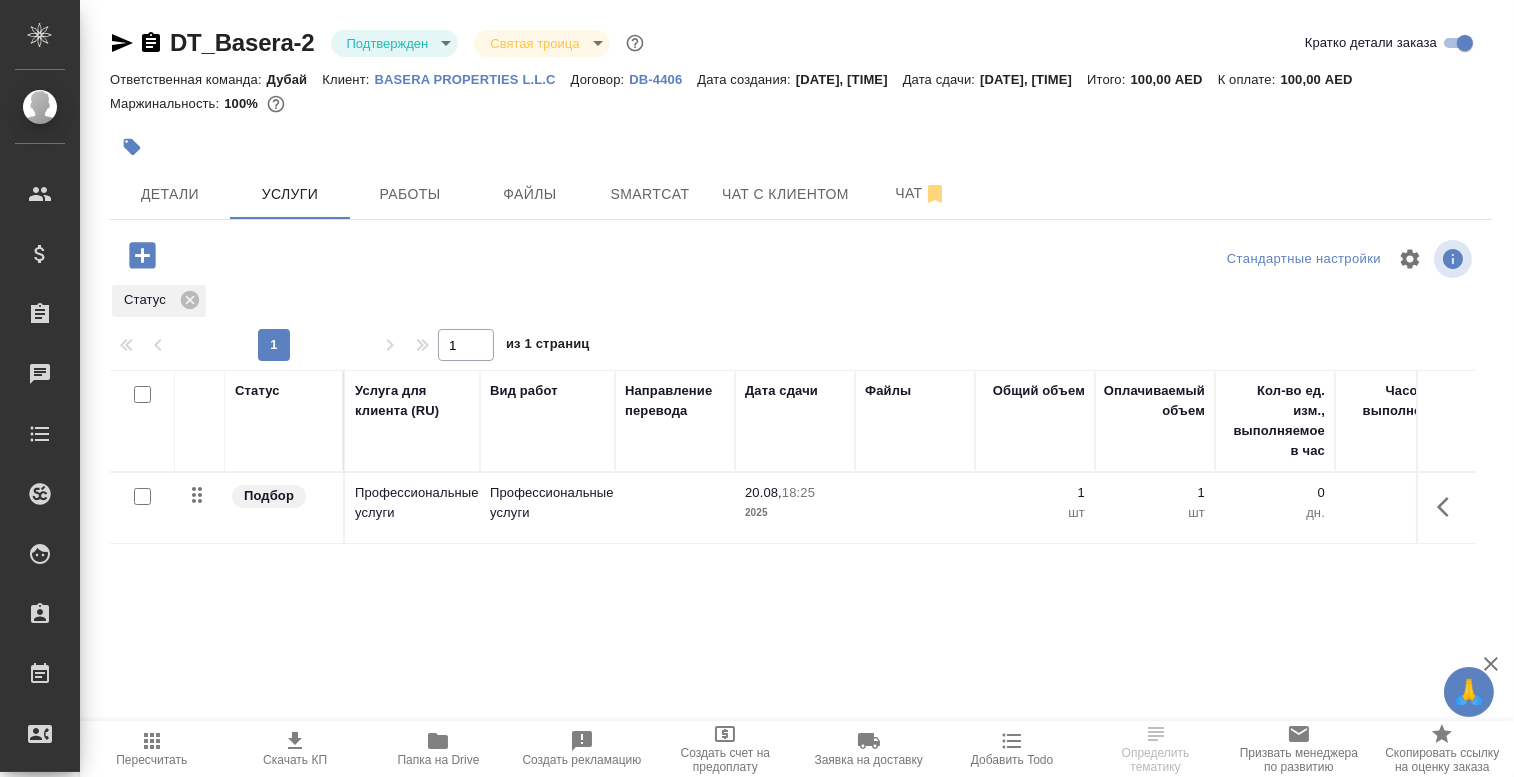 click 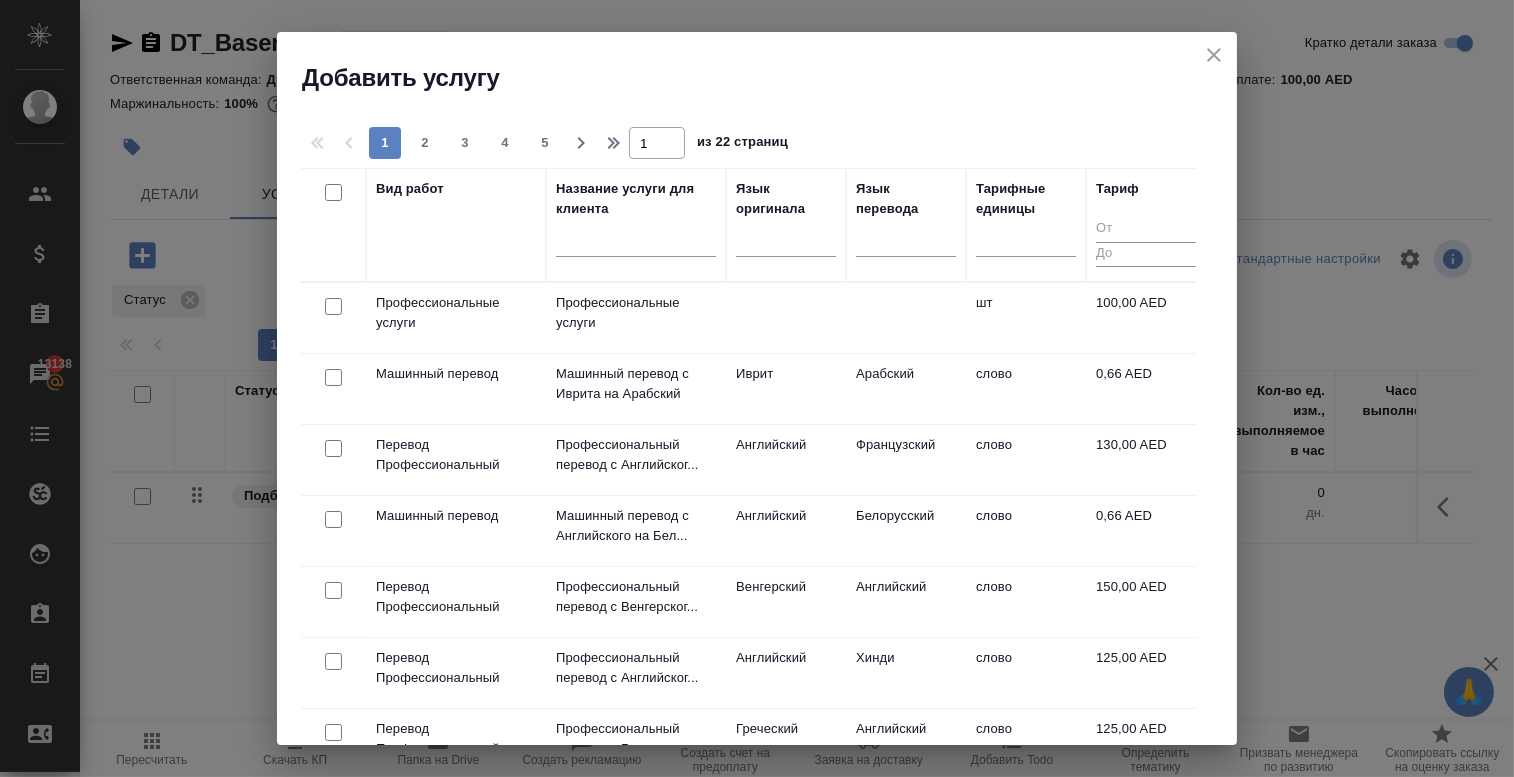 click at bounding box center [333, 306] 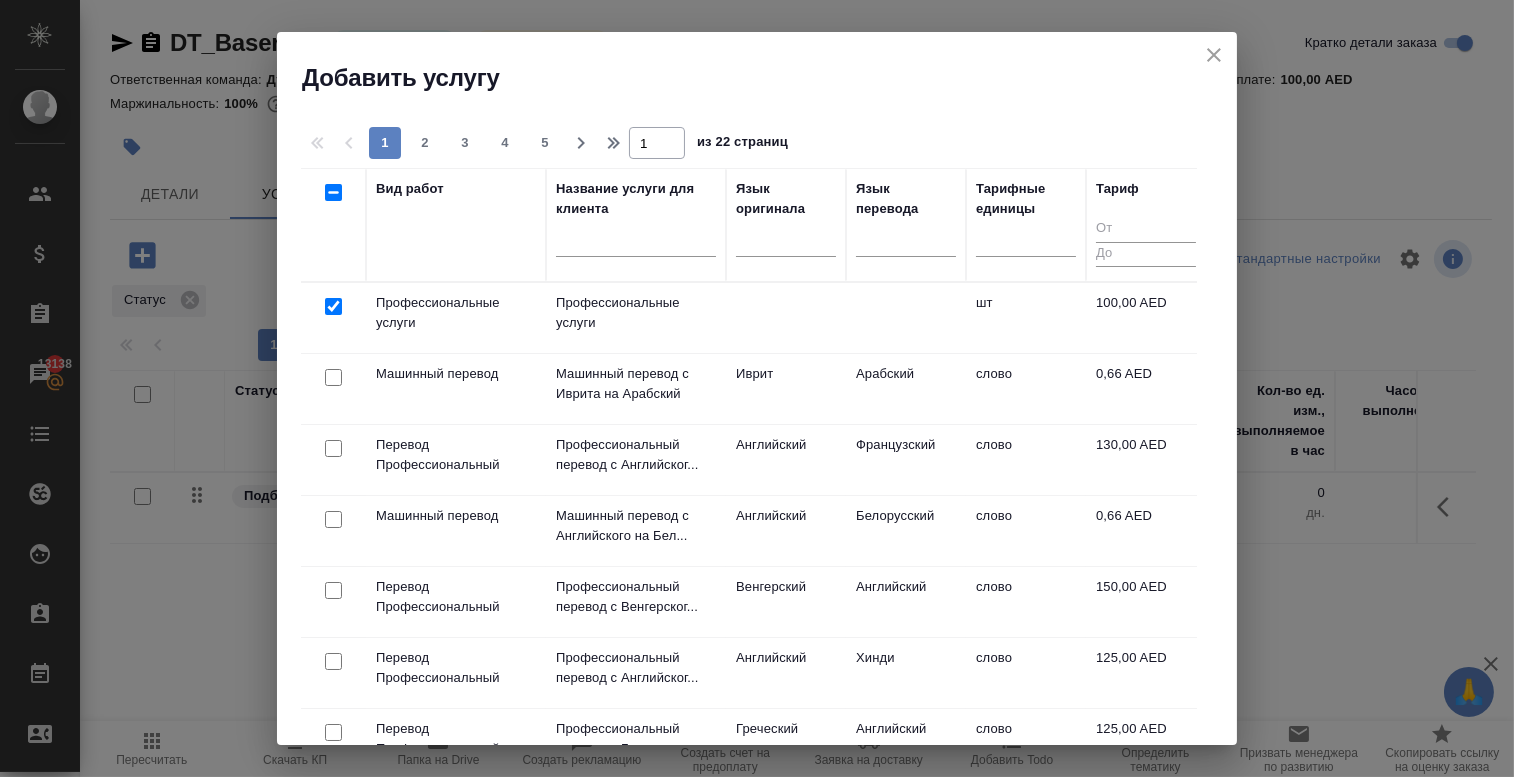 checkbox on "true" 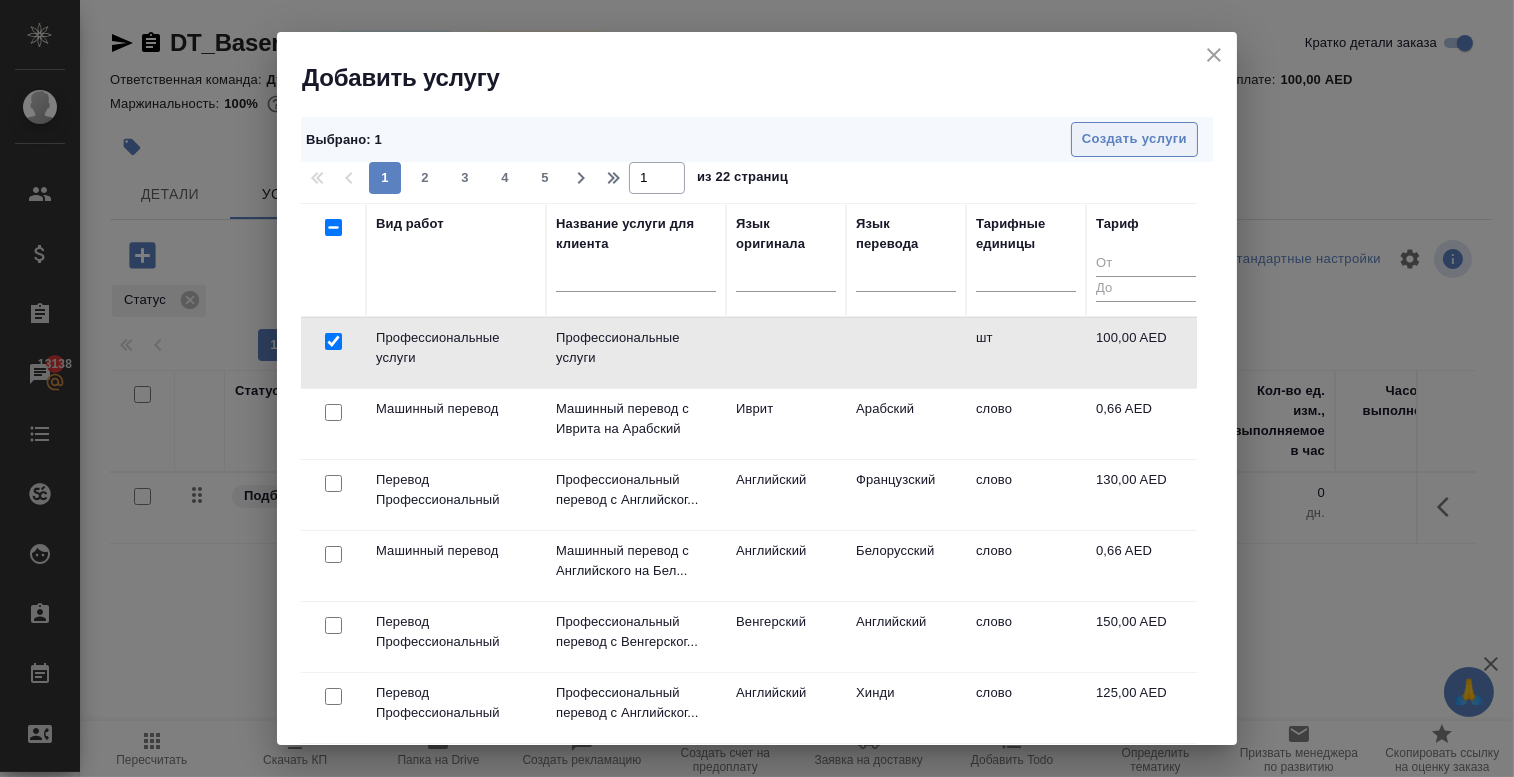 click on "Создать услуги" at bounding box center [1134, 139] 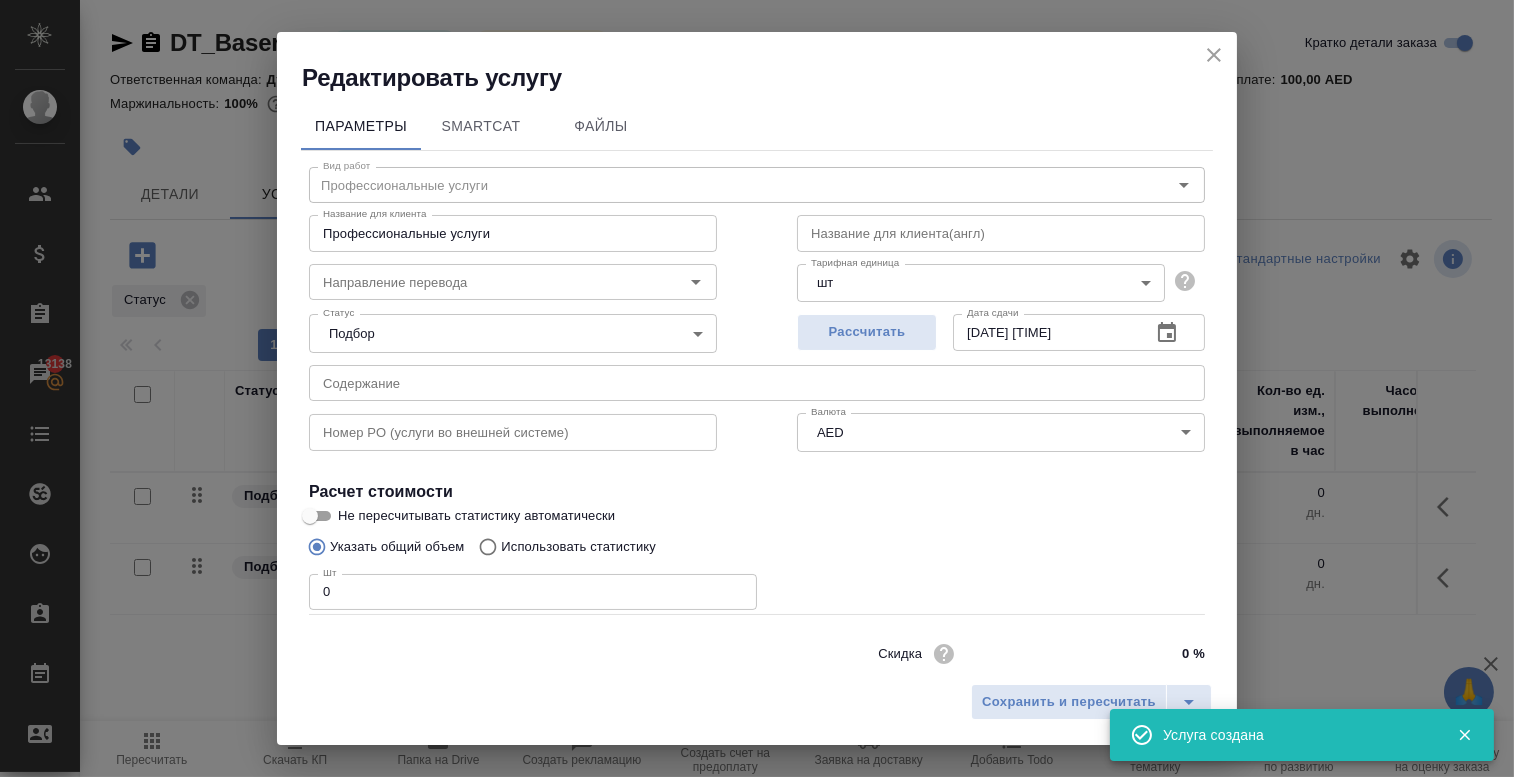 click on "0" at bounding box center [533, 592] 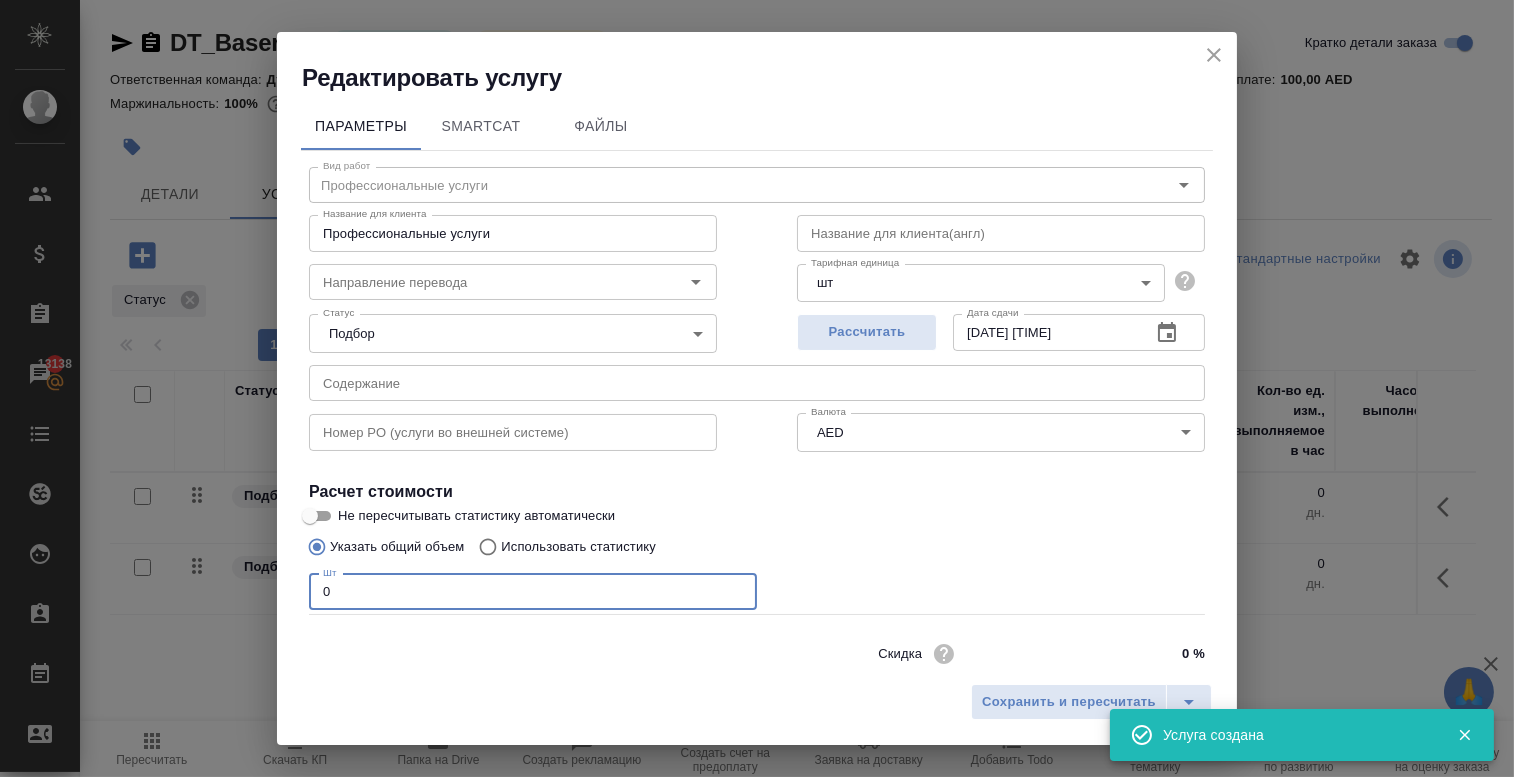 click on "0" at bounding box center (533, 592) 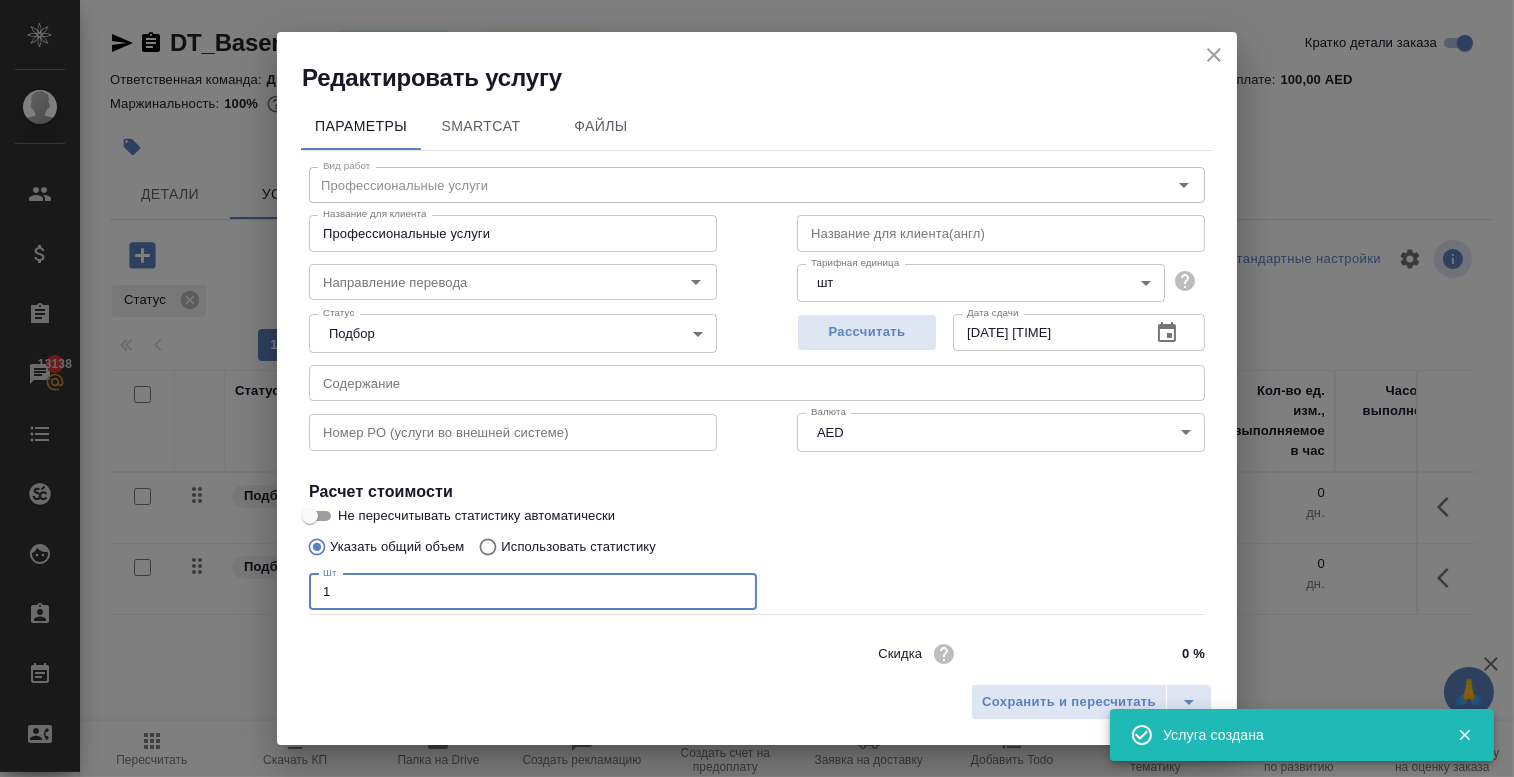 type on "1" 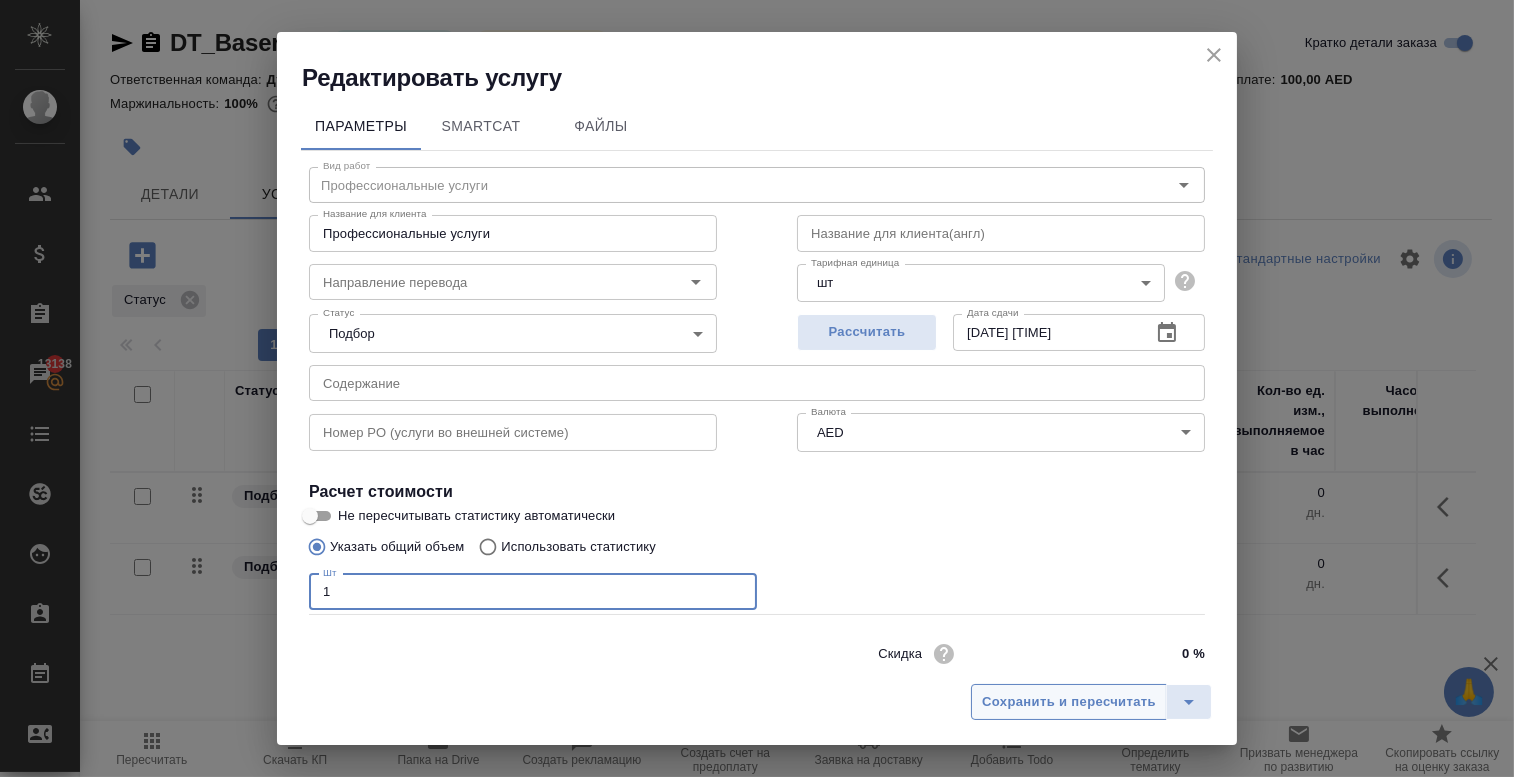 click on "Сохранить и пересчитать" at bounding box center (1069, 702) 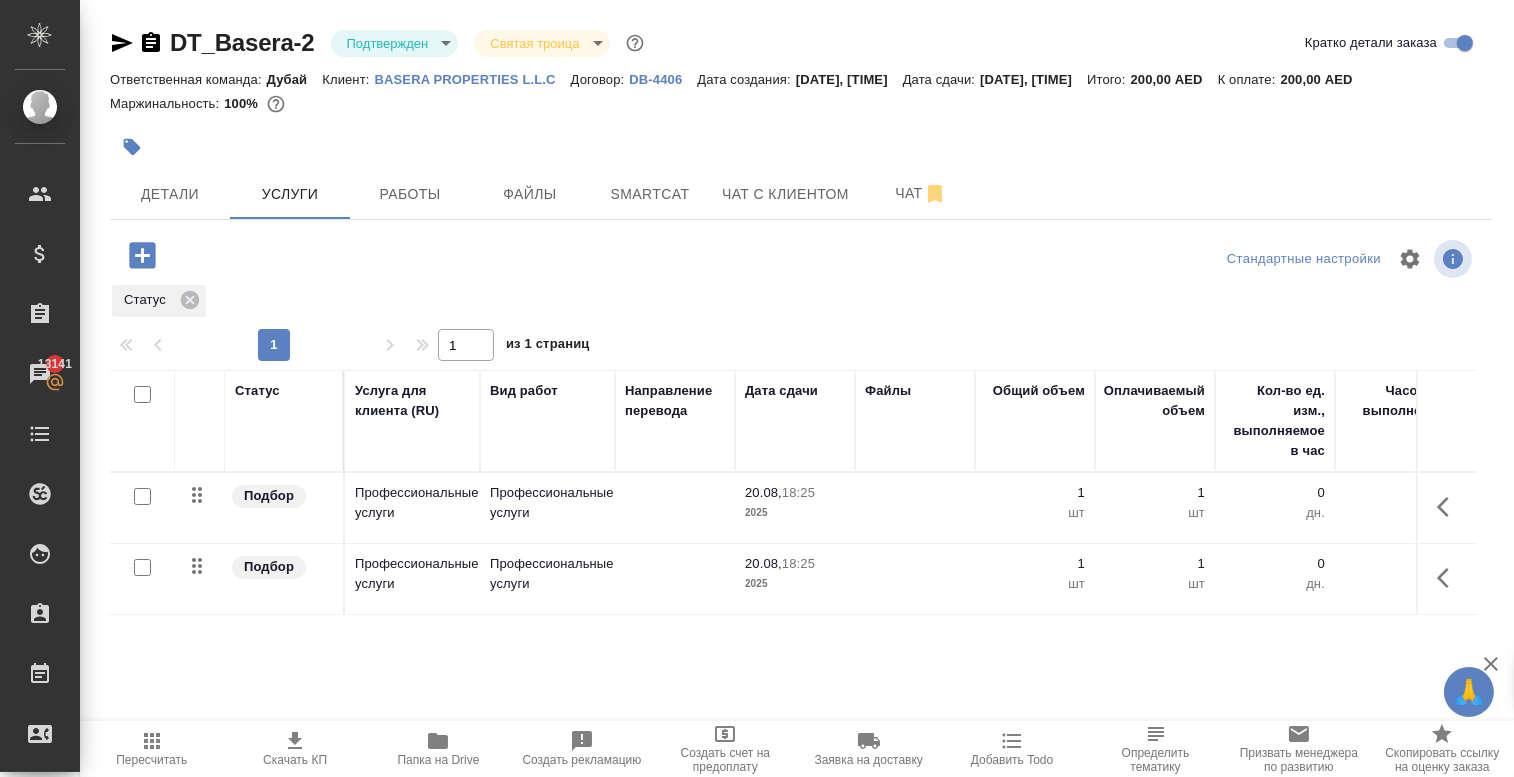 click on "1 1 из 1 страниц" at bounding box center (801, 345) 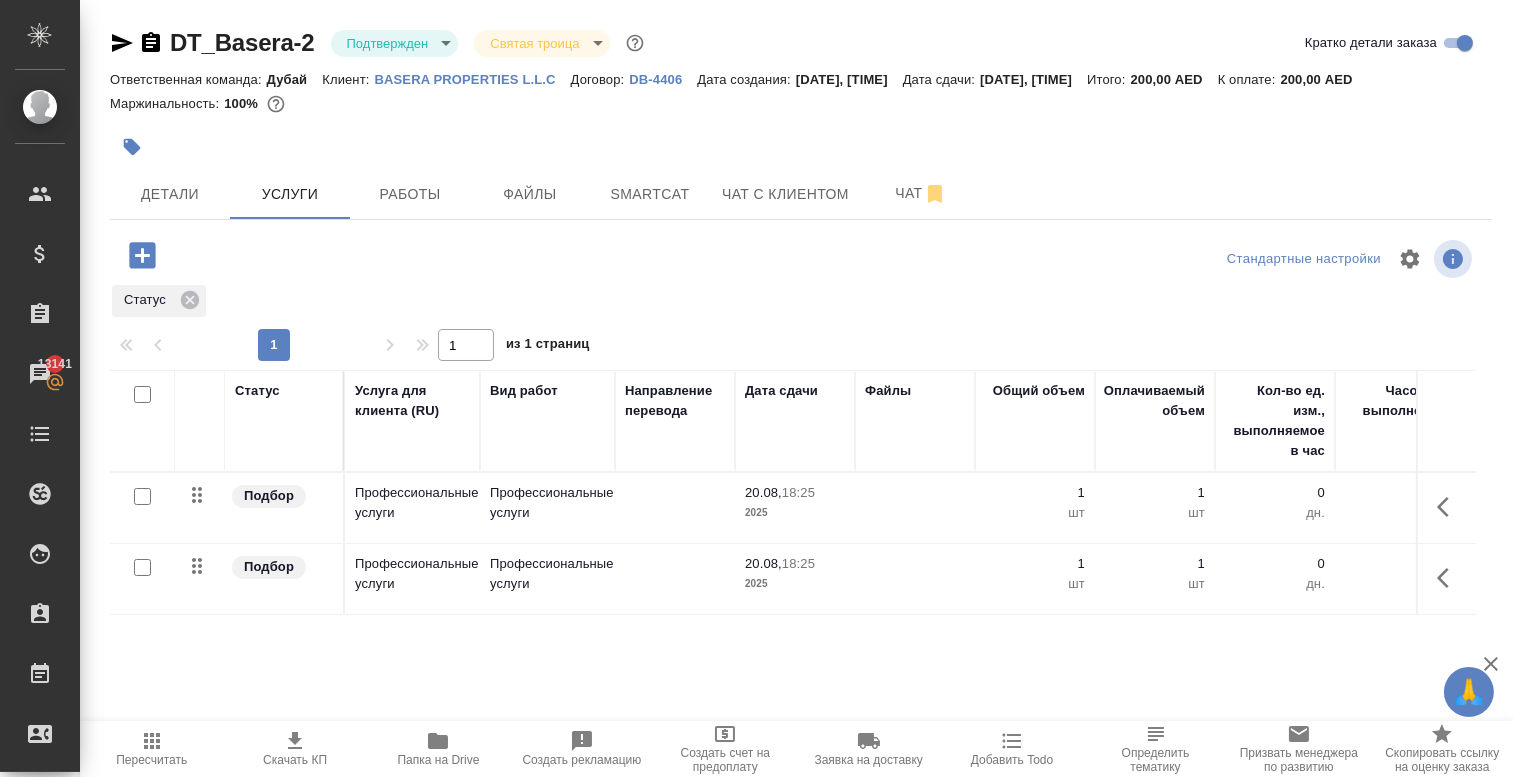 scroll, scrollTop: 0, scrollLeft: 0, axis: both 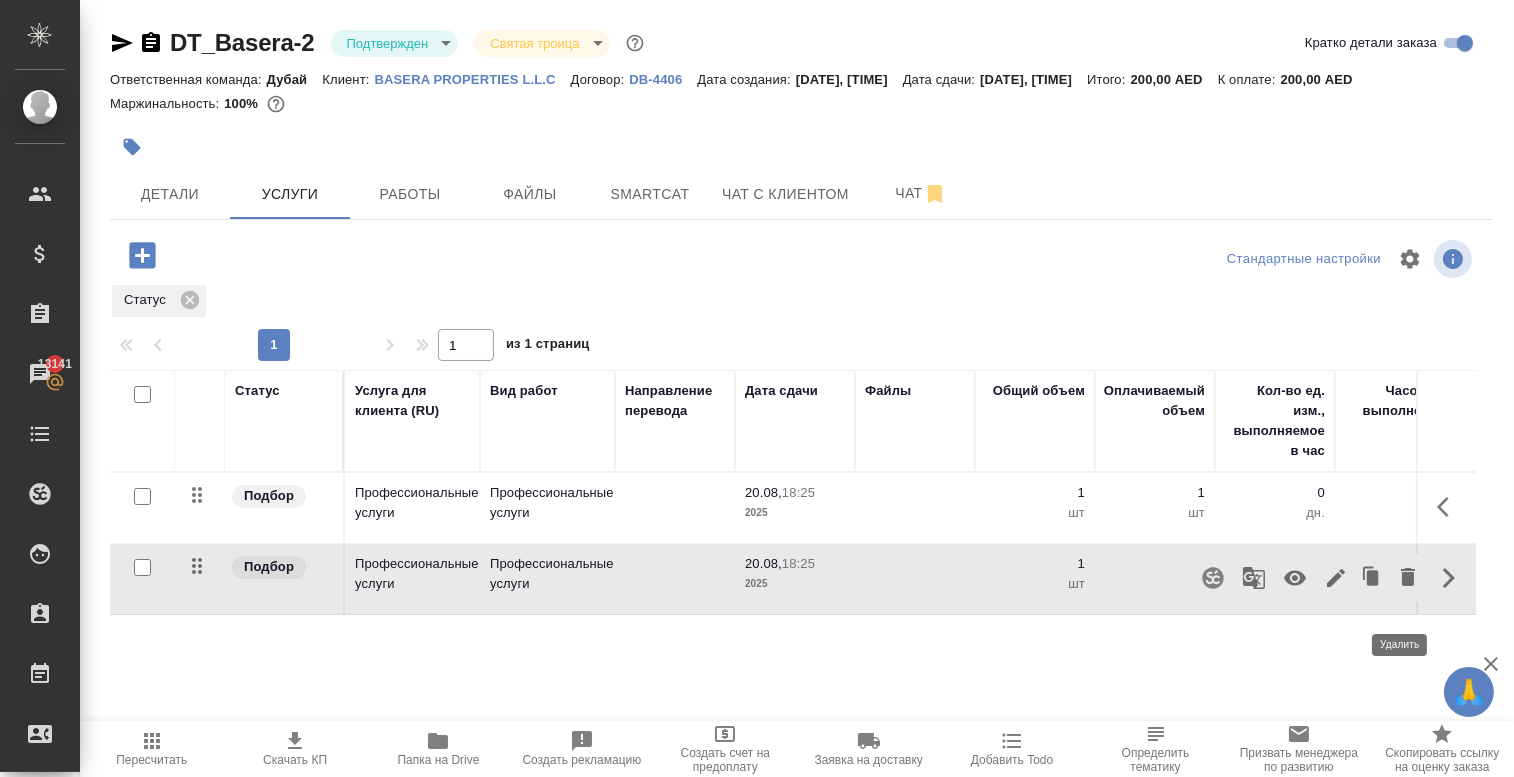 click 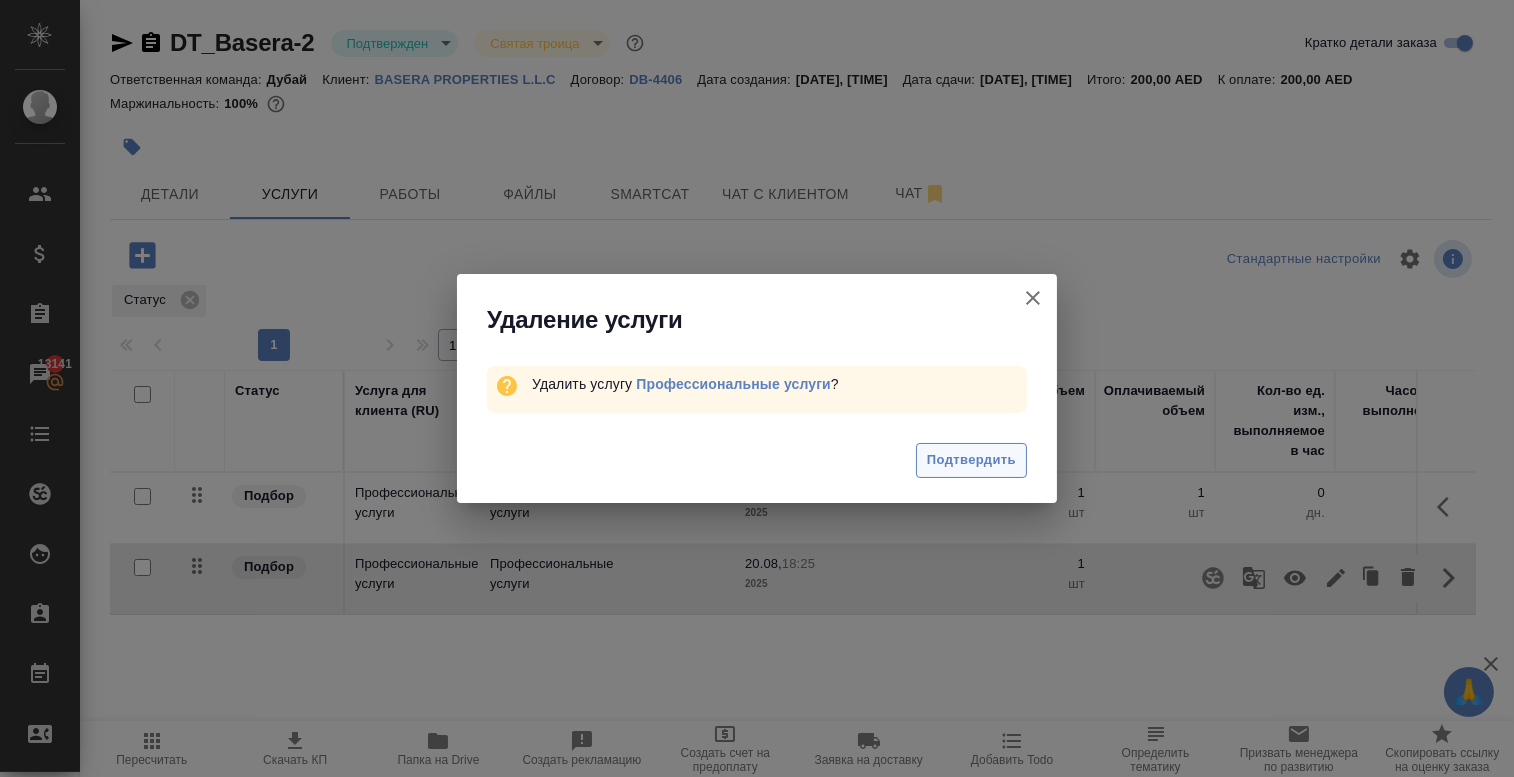 click on "Подтвердить" at bounding box center (971, 460) 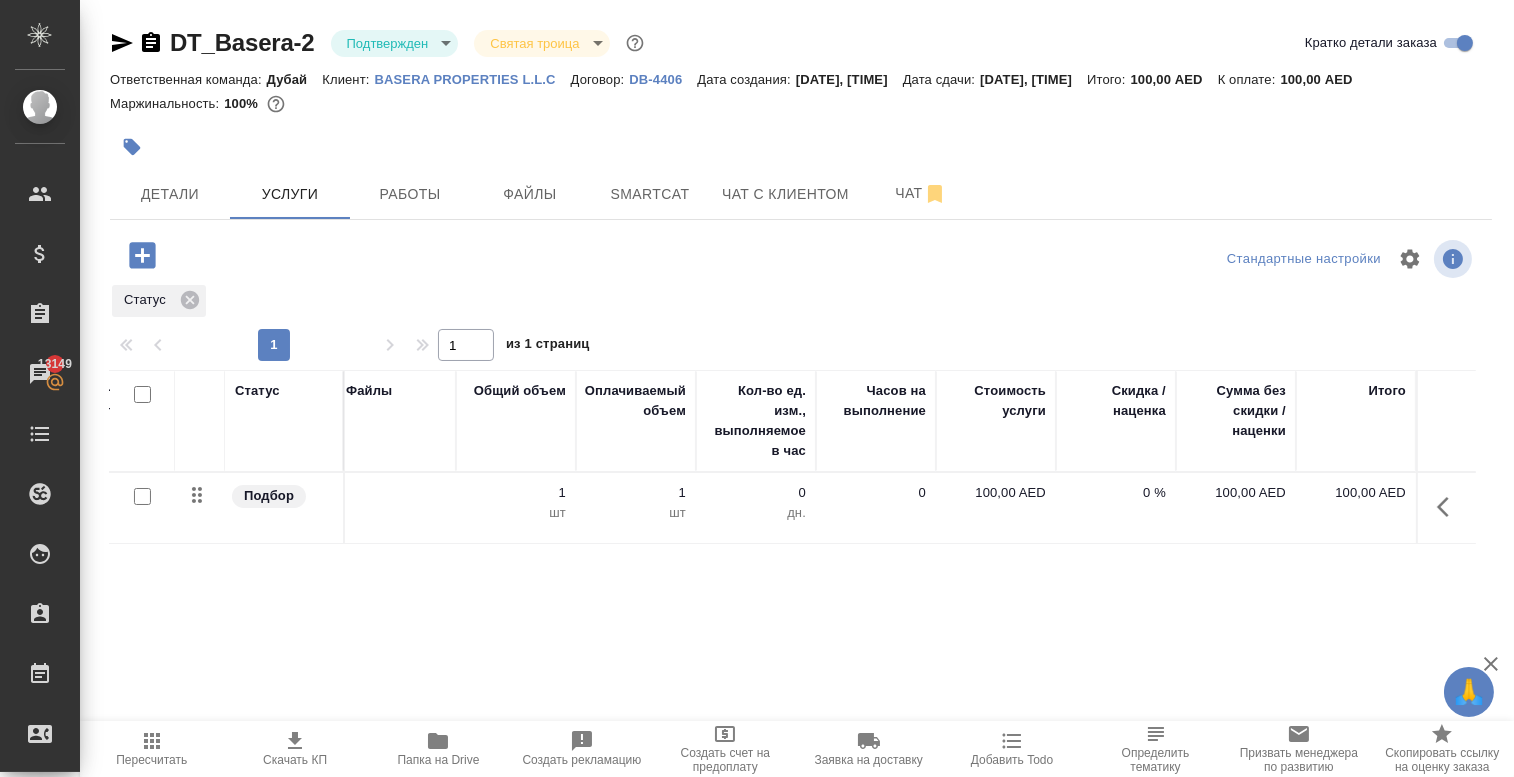 scroll, scrollTop: 0, scrollLeft: 518, axis: horizontal 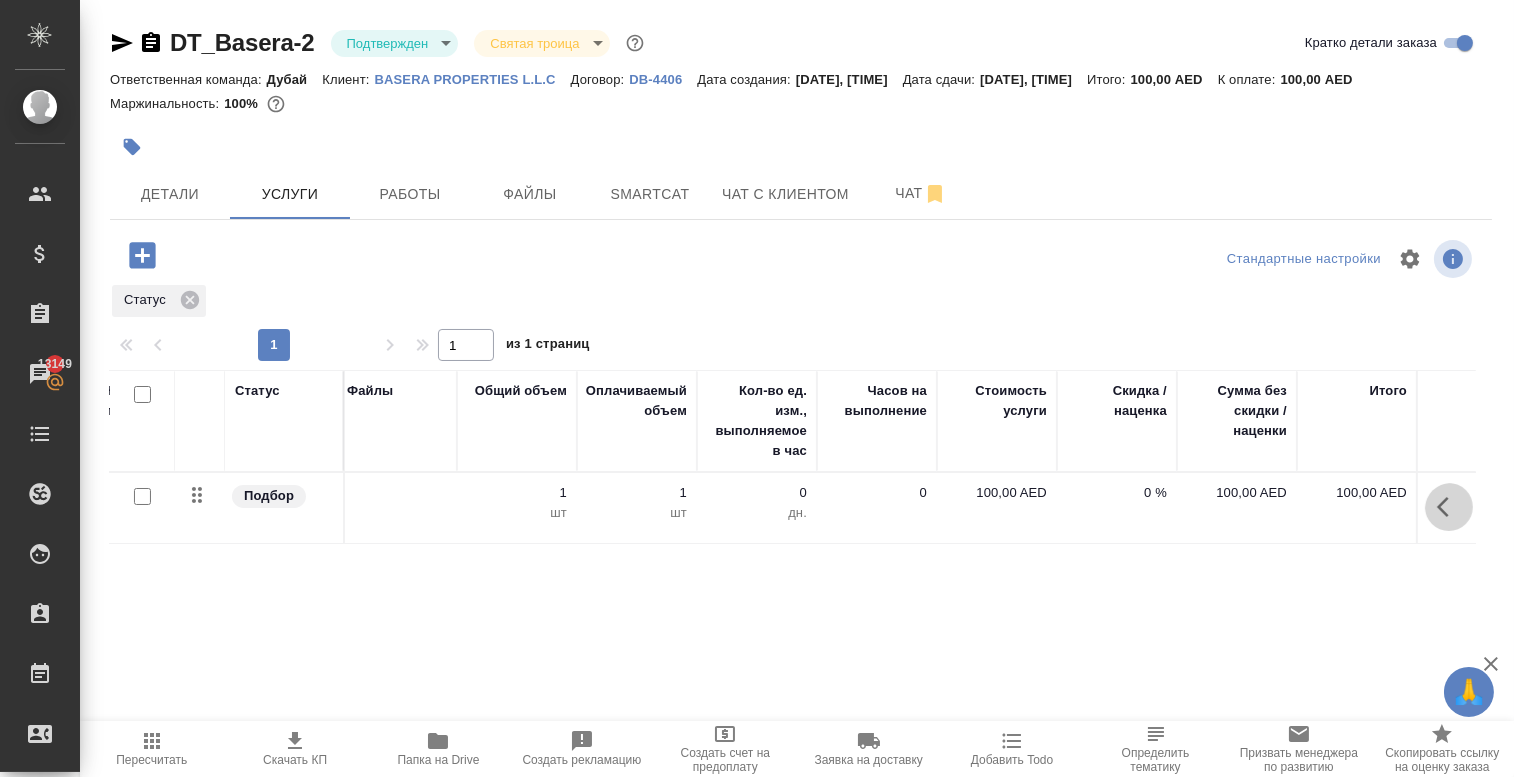 click at bounding box center (1449, 507) 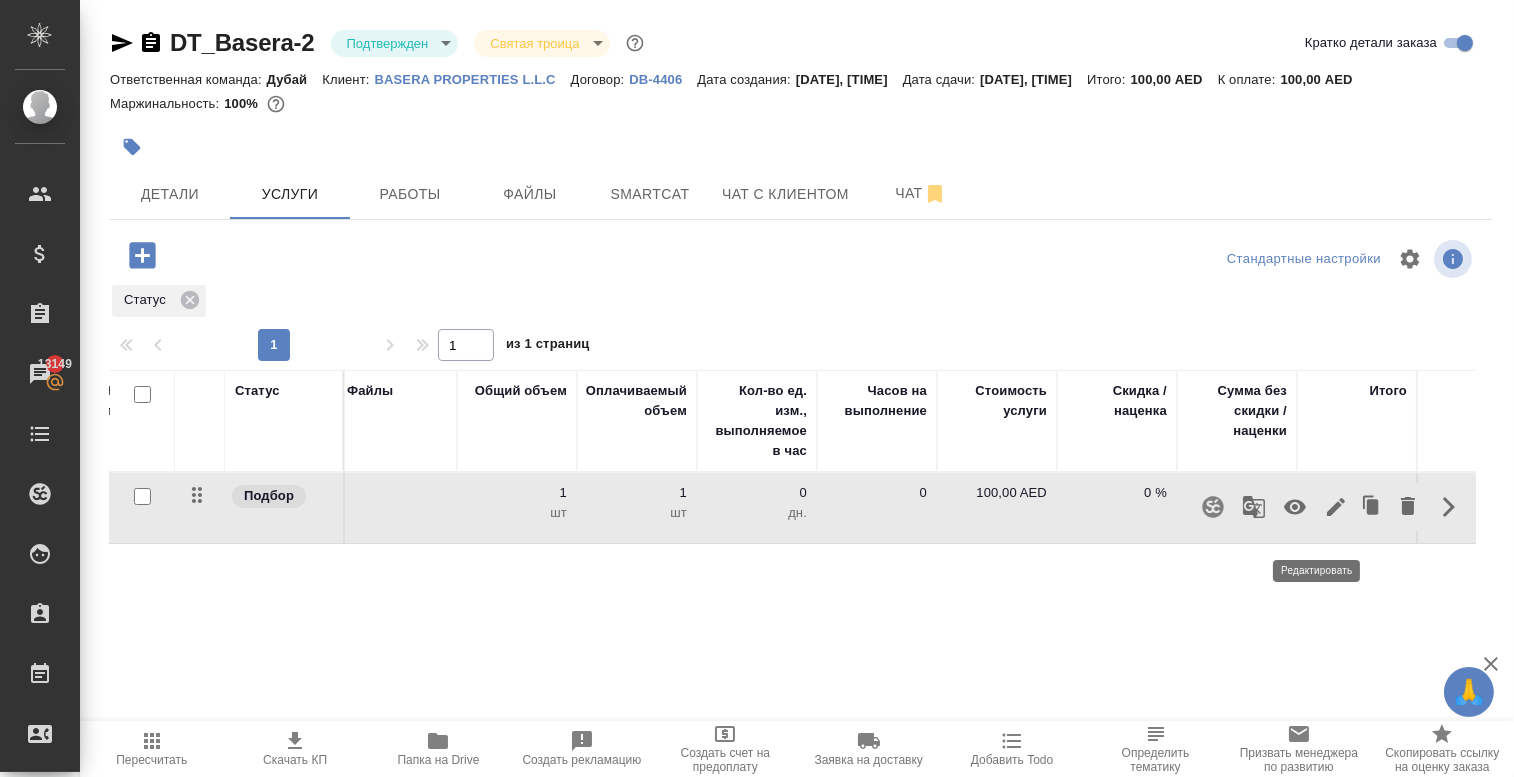 click 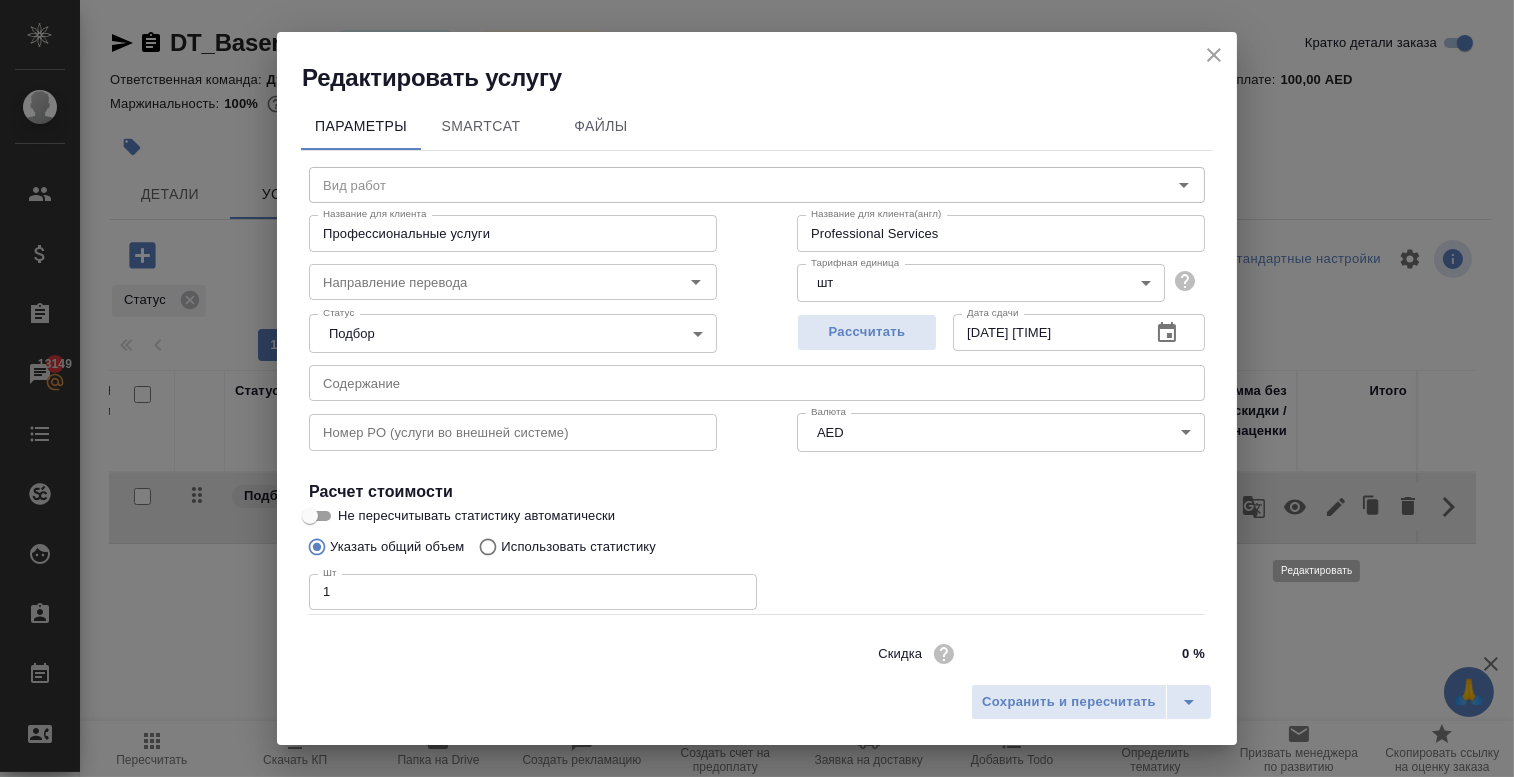 type on "Профессиональные услуги" 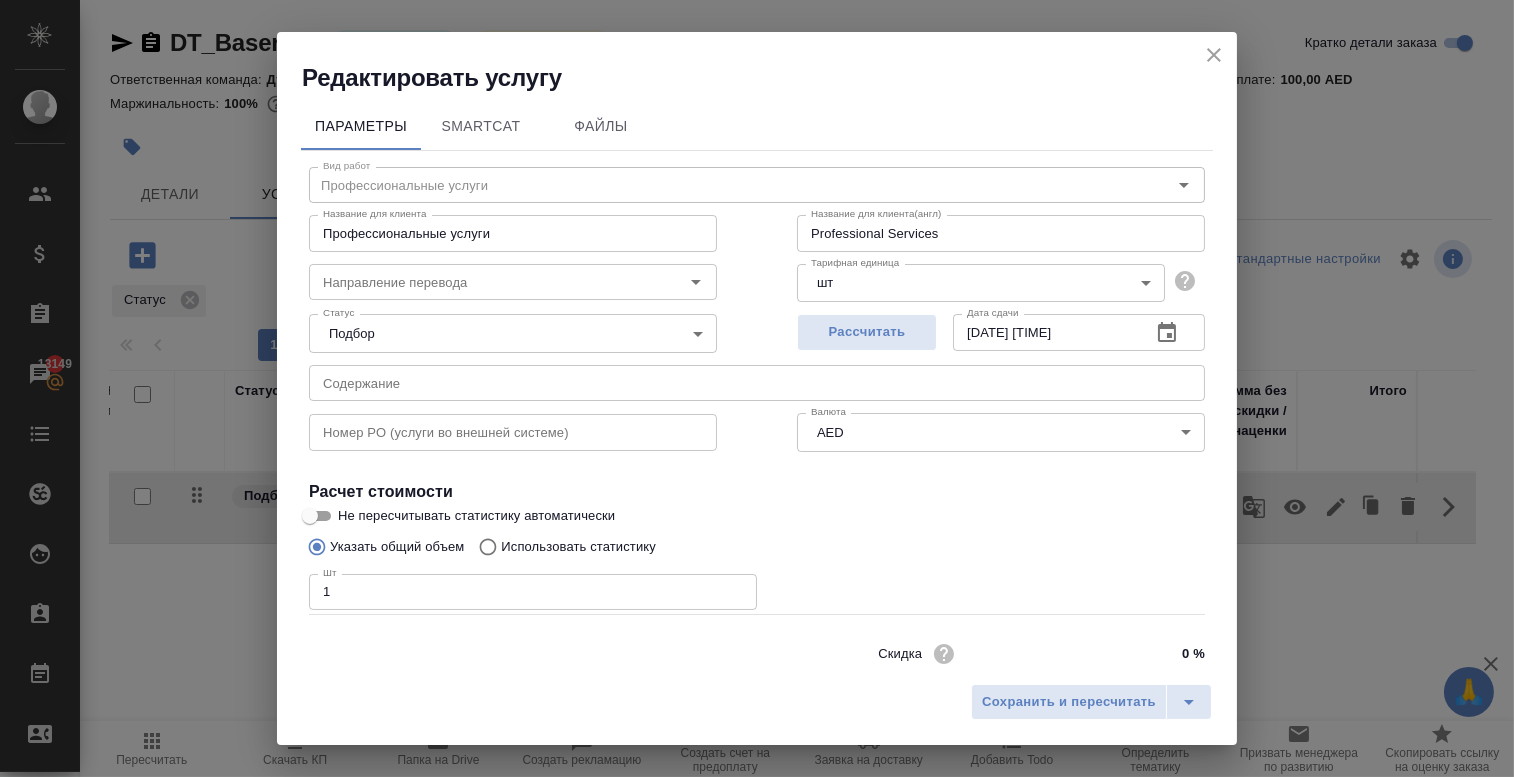 click 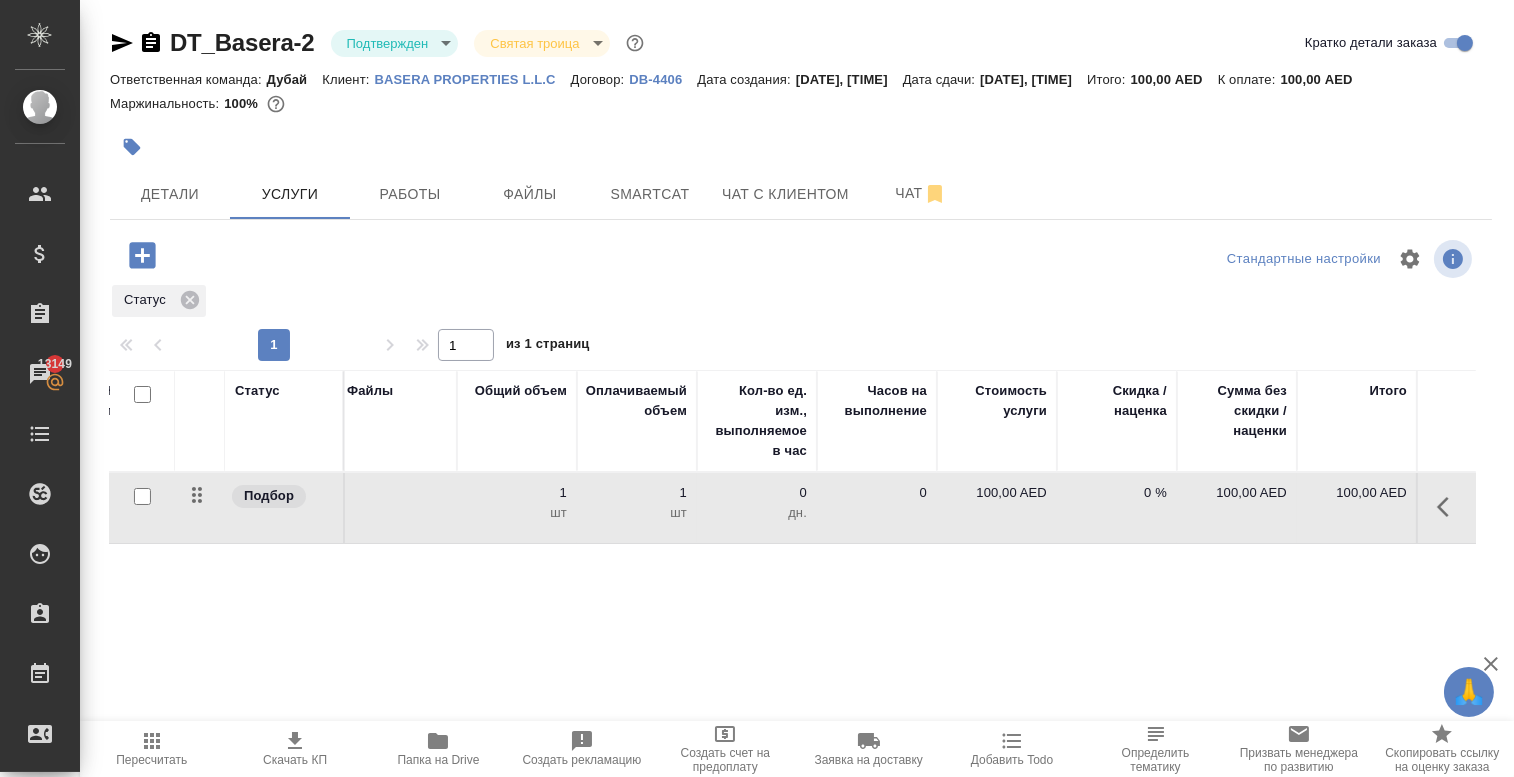 click on "100,00 AED" at bounding box center [997, 493] 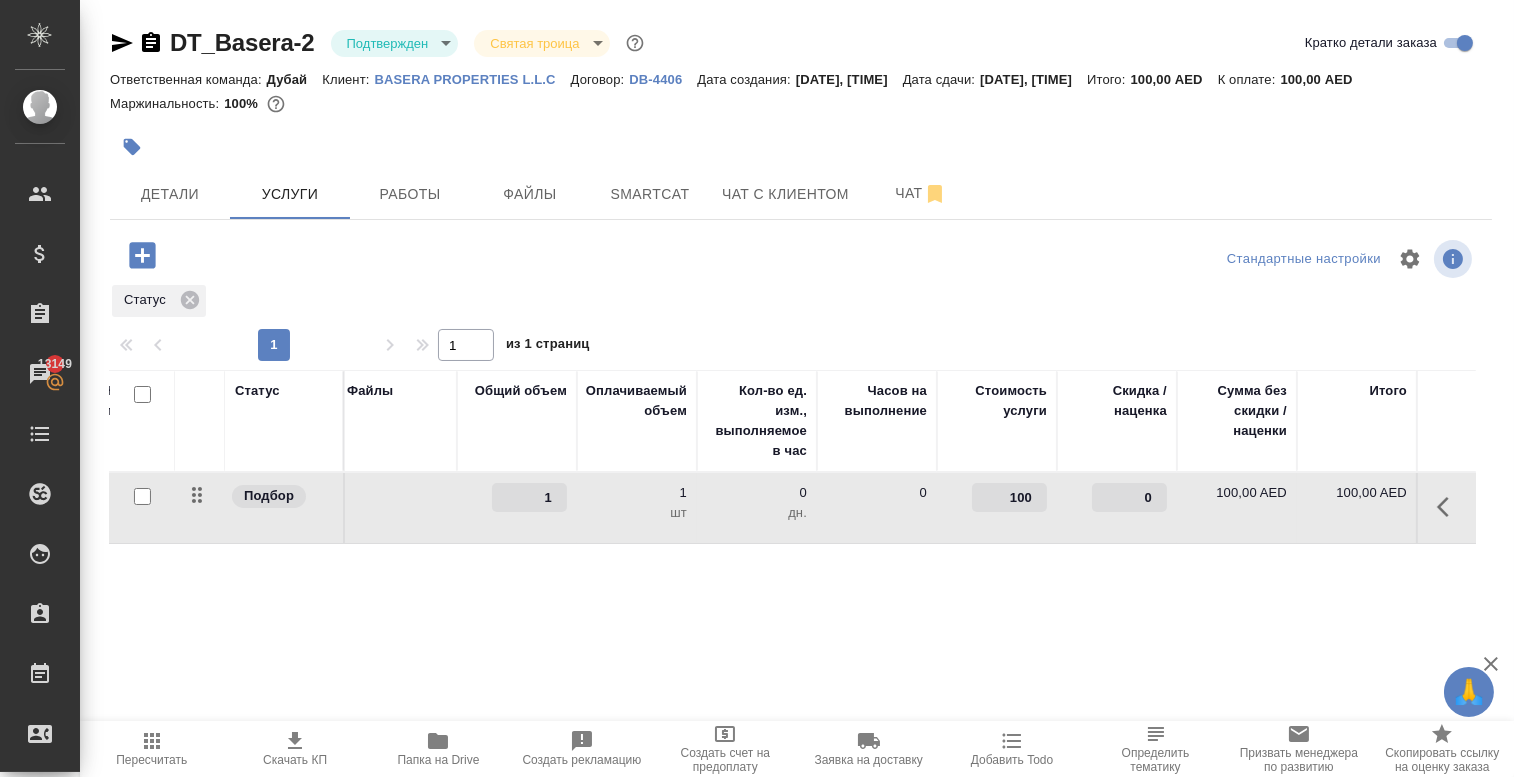 click on "100" at bounding box center (1009, 497) 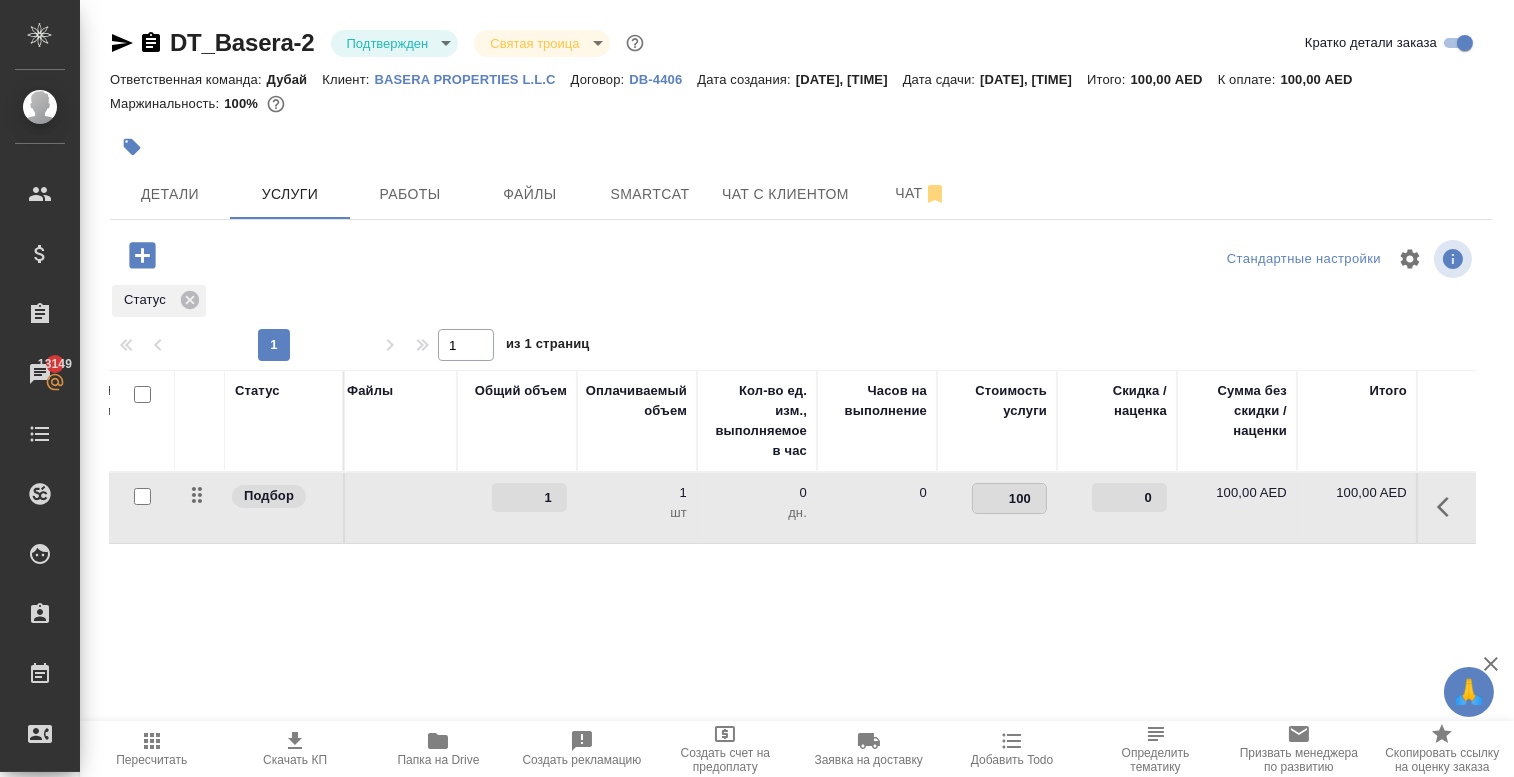 click on "100" at bounding box center (1009, 498) 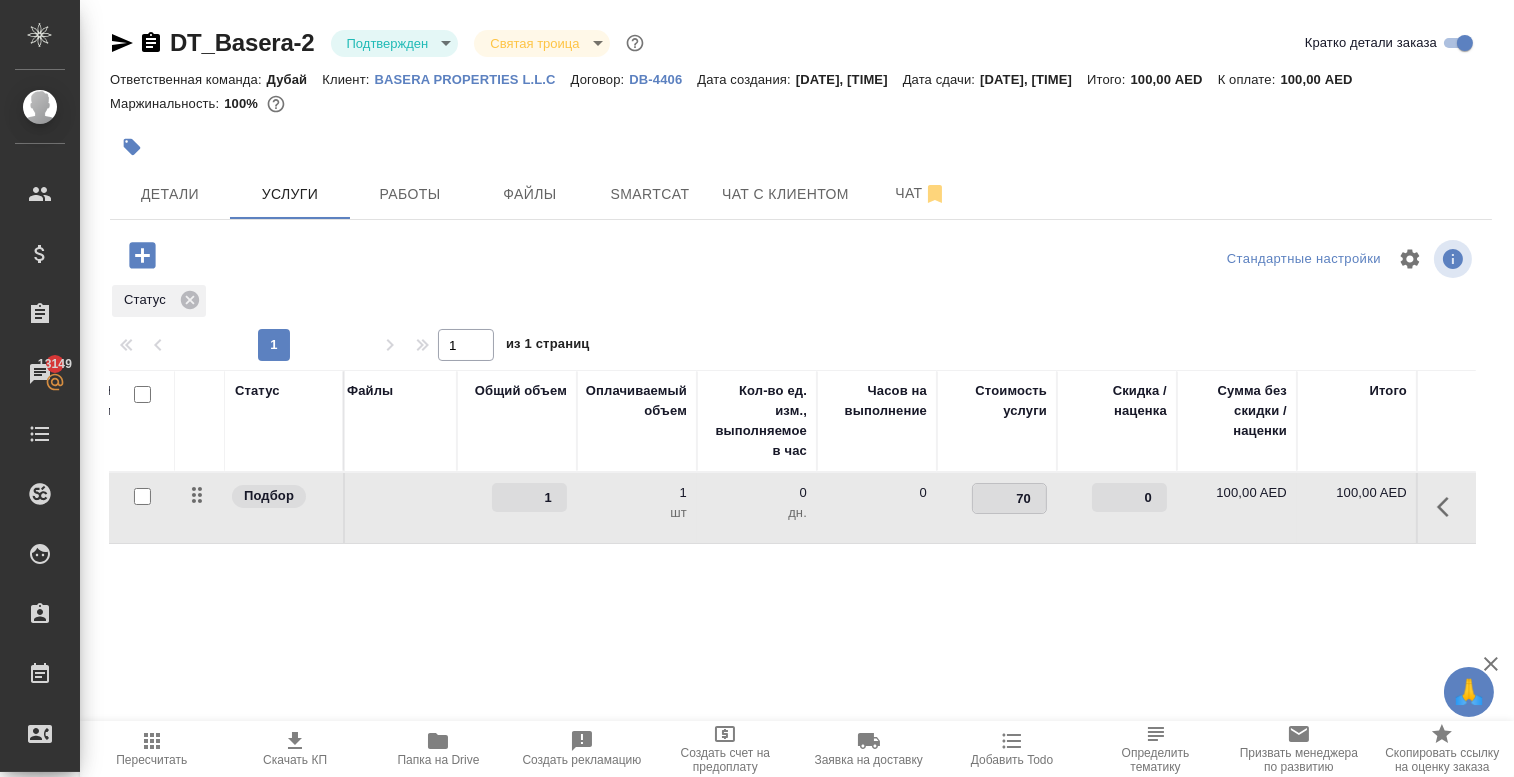 type on "709" 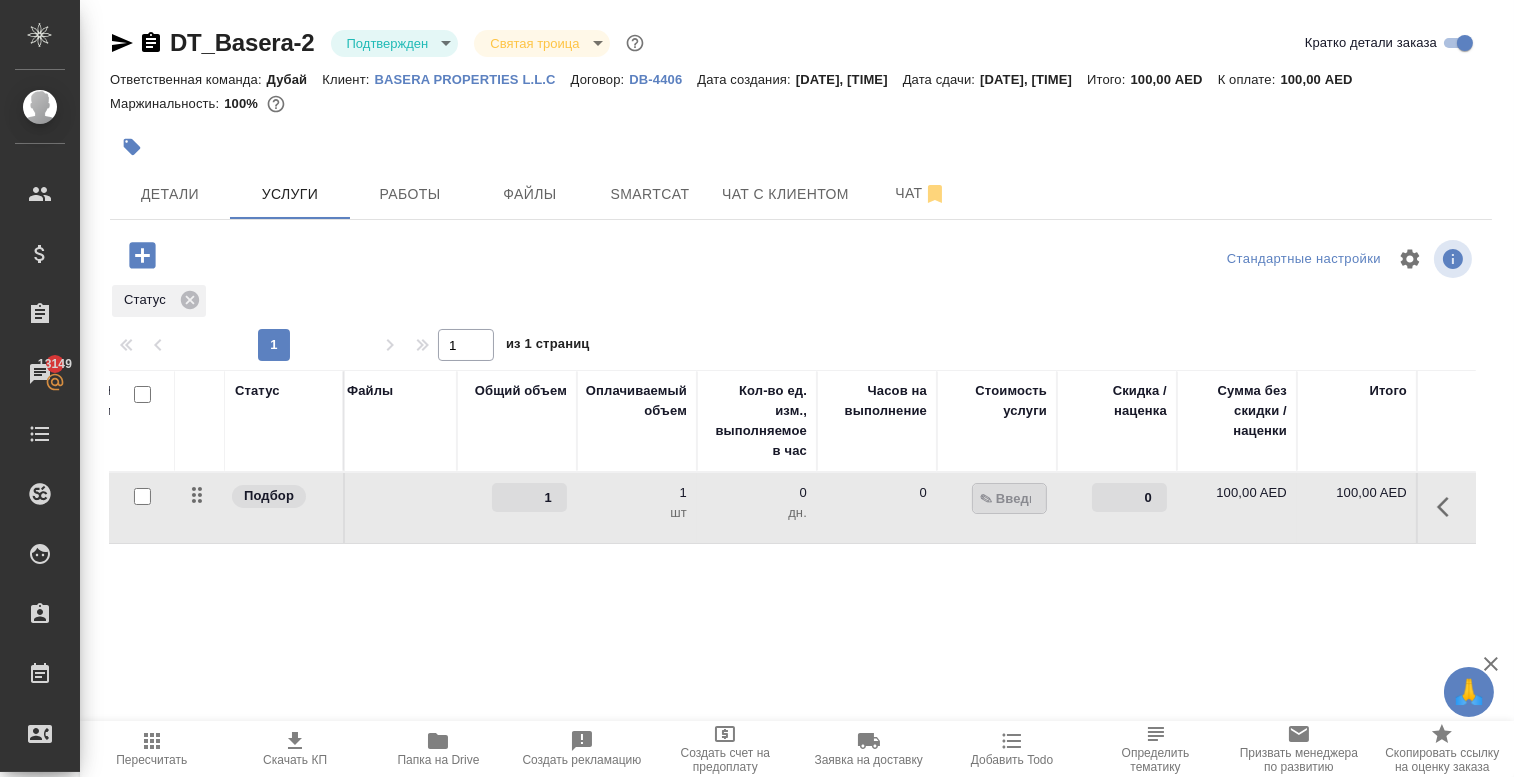 type on "709" 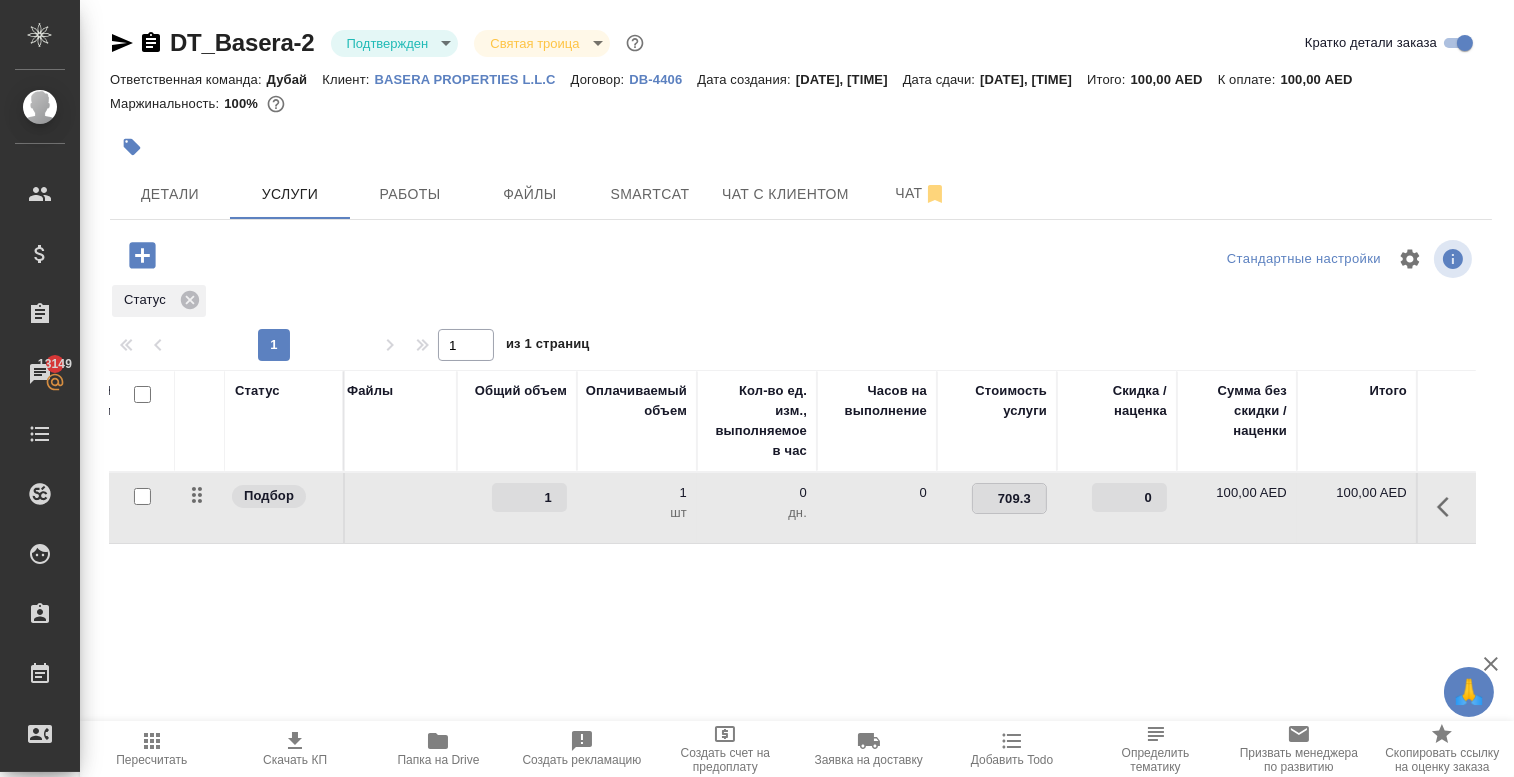 type on "709.39" 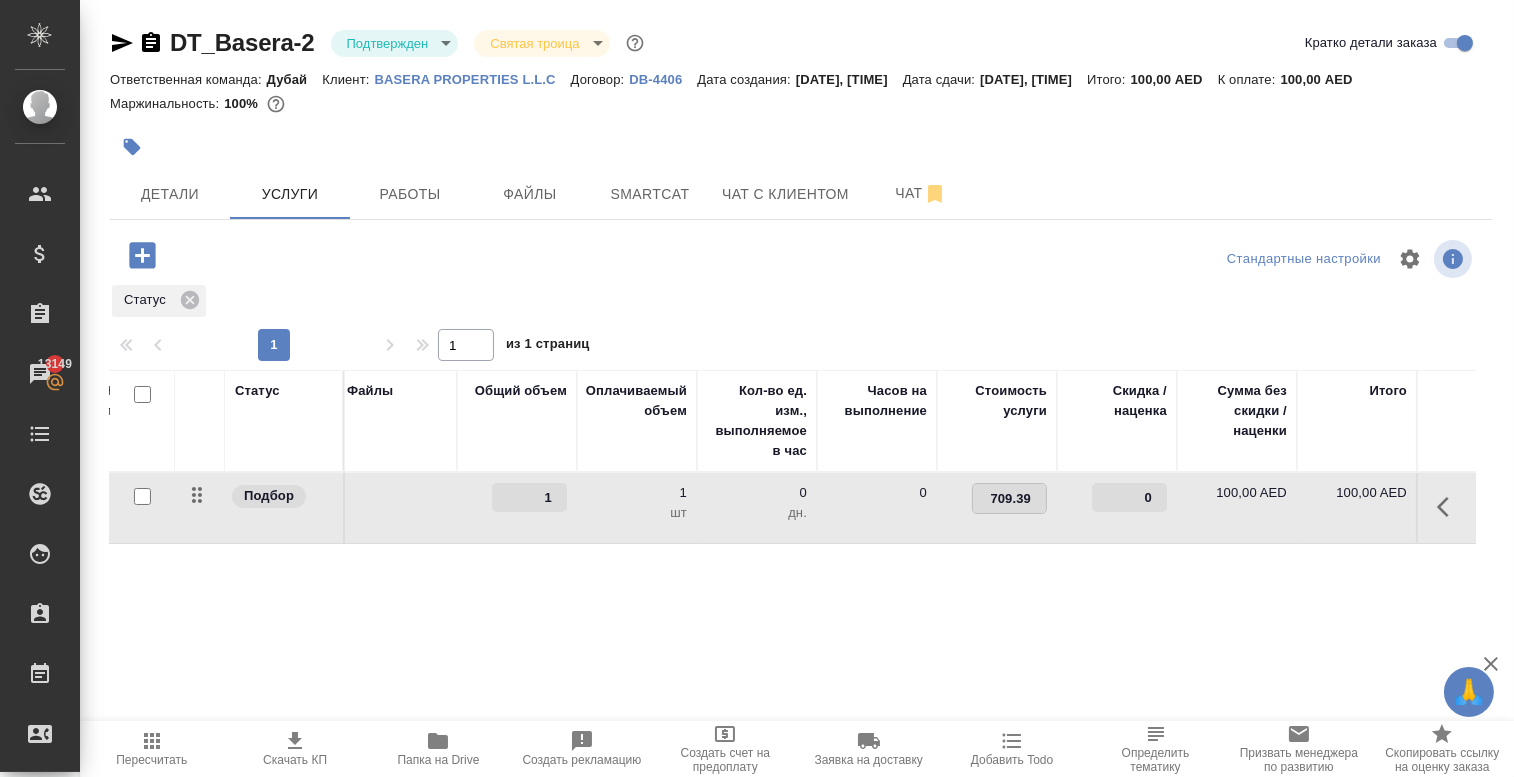 click on "Статус Услуга для клиента (RU) Вид работ Направление перевода Дата сдачи Файлы Общий объем Оплачиваемый объем Кол-во ед. изм., выполняемое в час Часов на выполнение Стоимость услуги Скидка / наценка Сумма без скидки / наценки Итого   Подбор Профессиональные услуги Профессиональные услуги 20.08,  18:25 2025 1 1 шт 0 дн. 0 709.39 0 100,00 AED 100,00 AED" at bounding box center (793, 585) 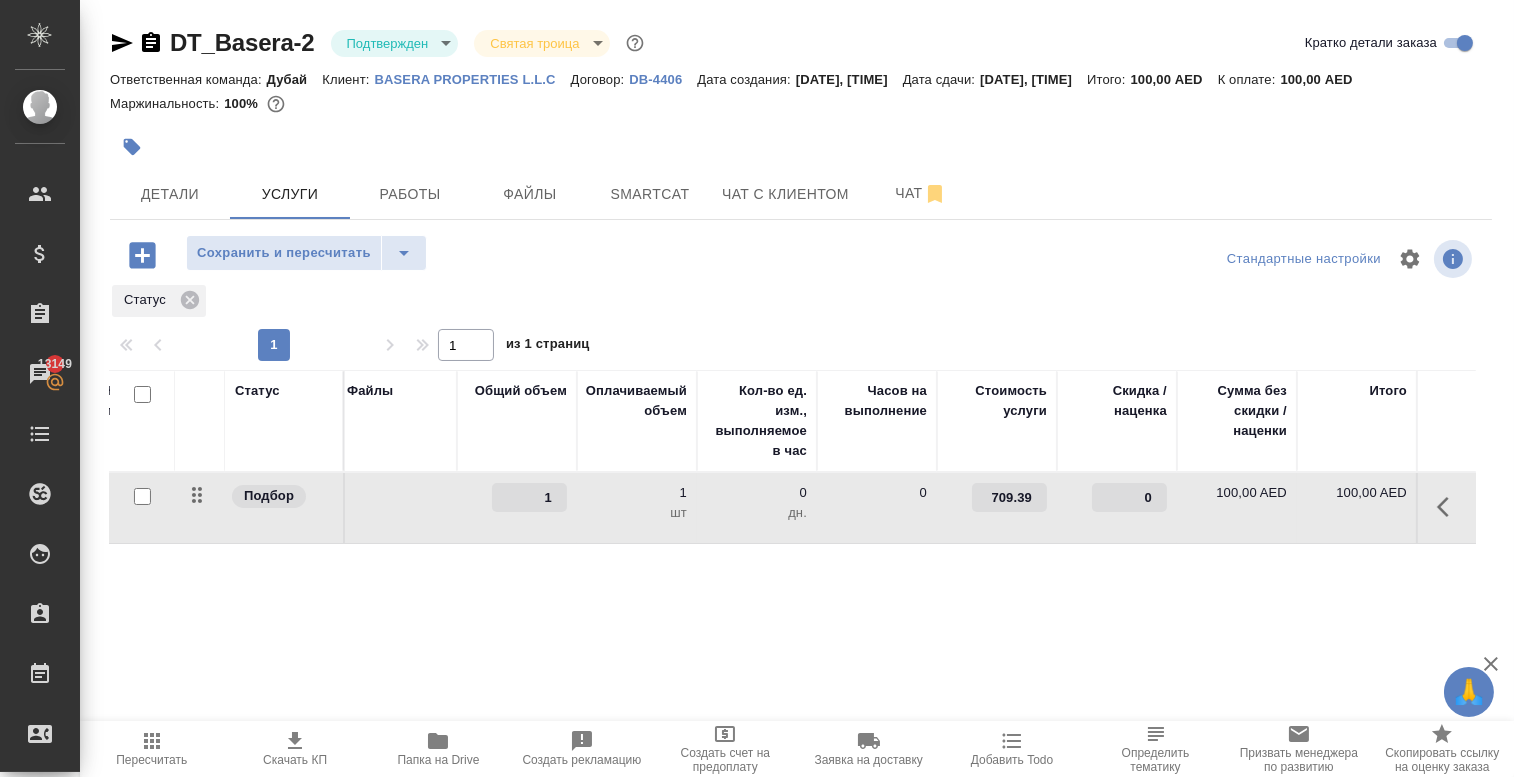 type on "2" 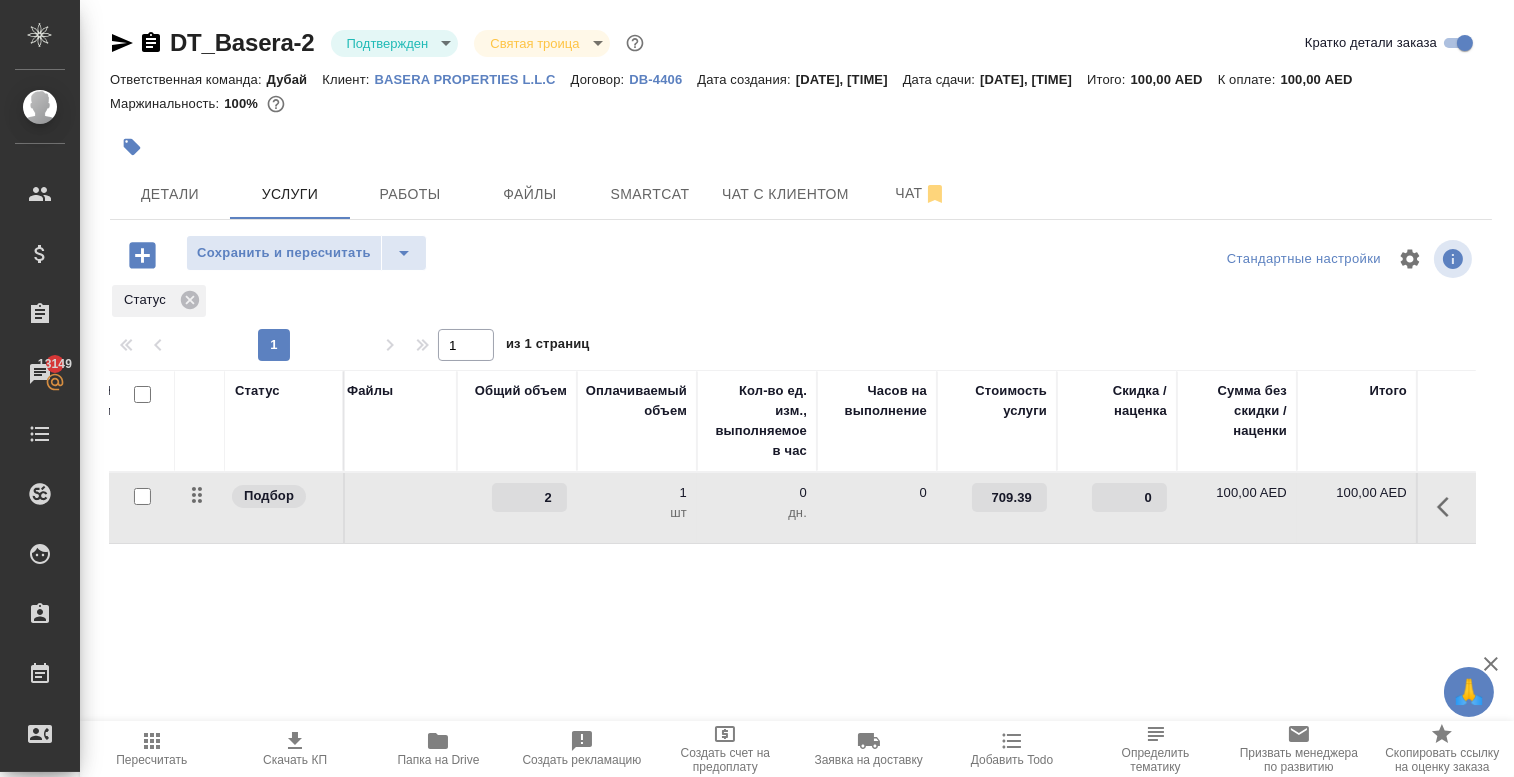 click on "2" at bounding box center (529, 497) 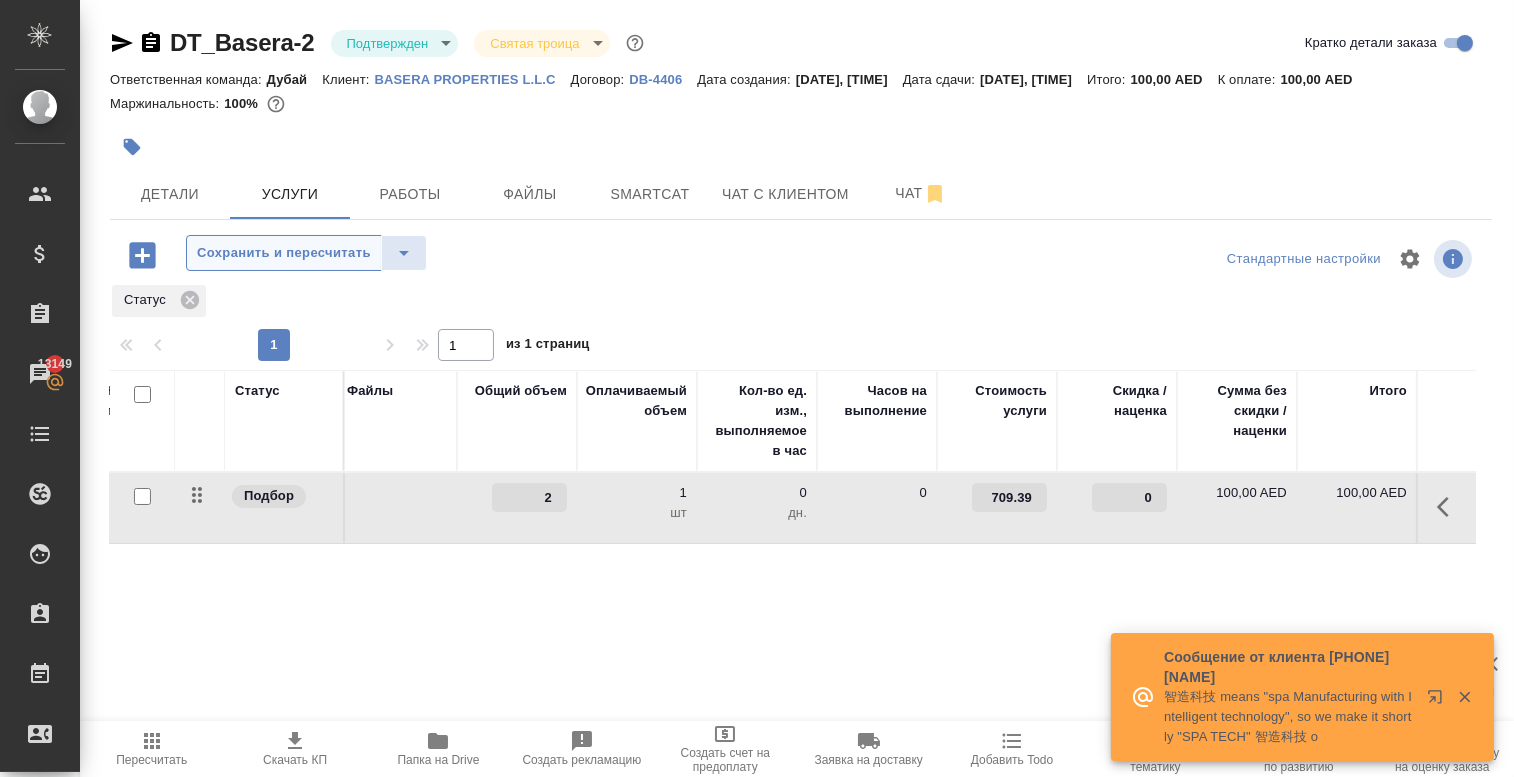 click on "Сохранить и пересчитать" at bounding box center [284, 253] 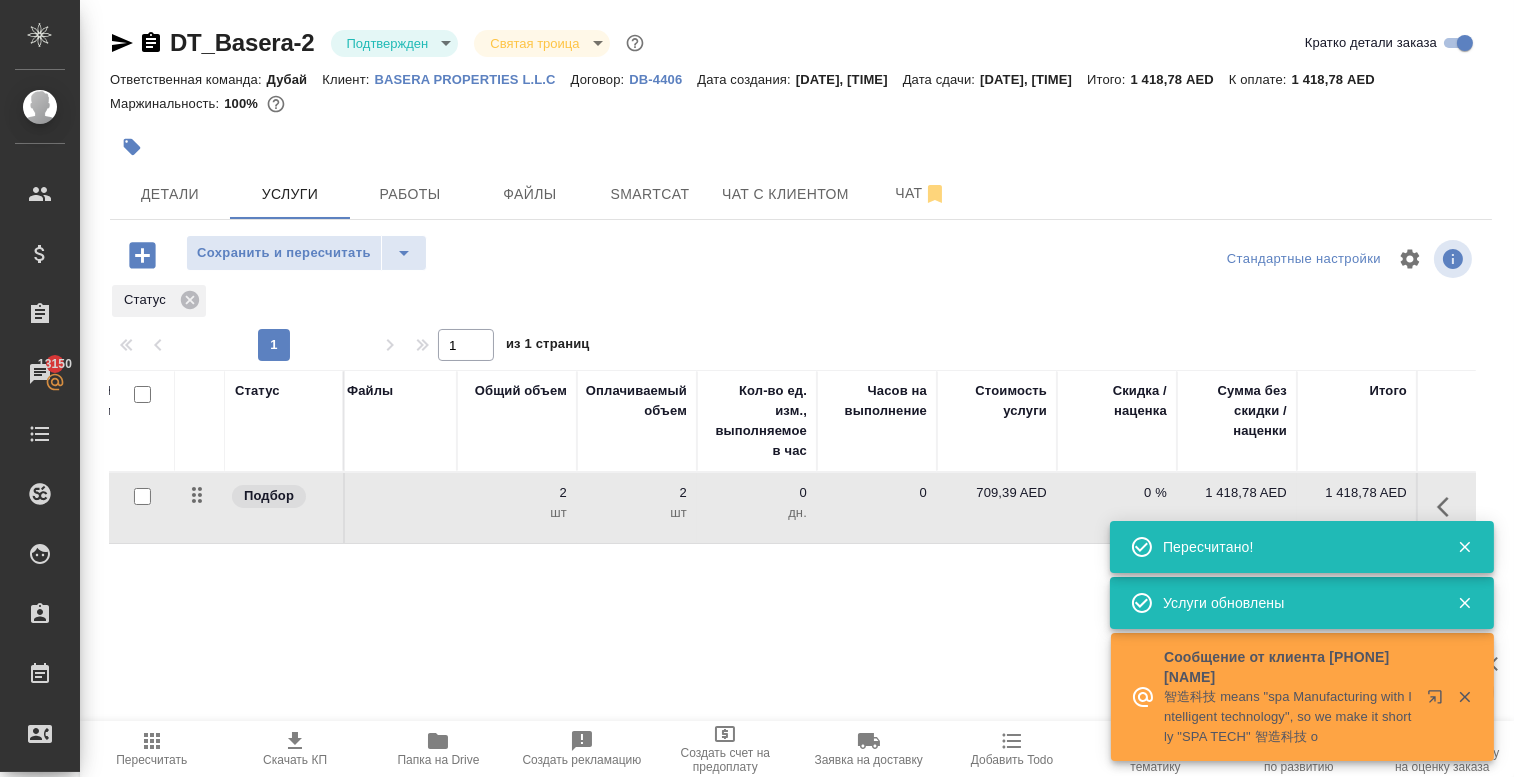 click on "Статус" at bounding box center (793, 301) 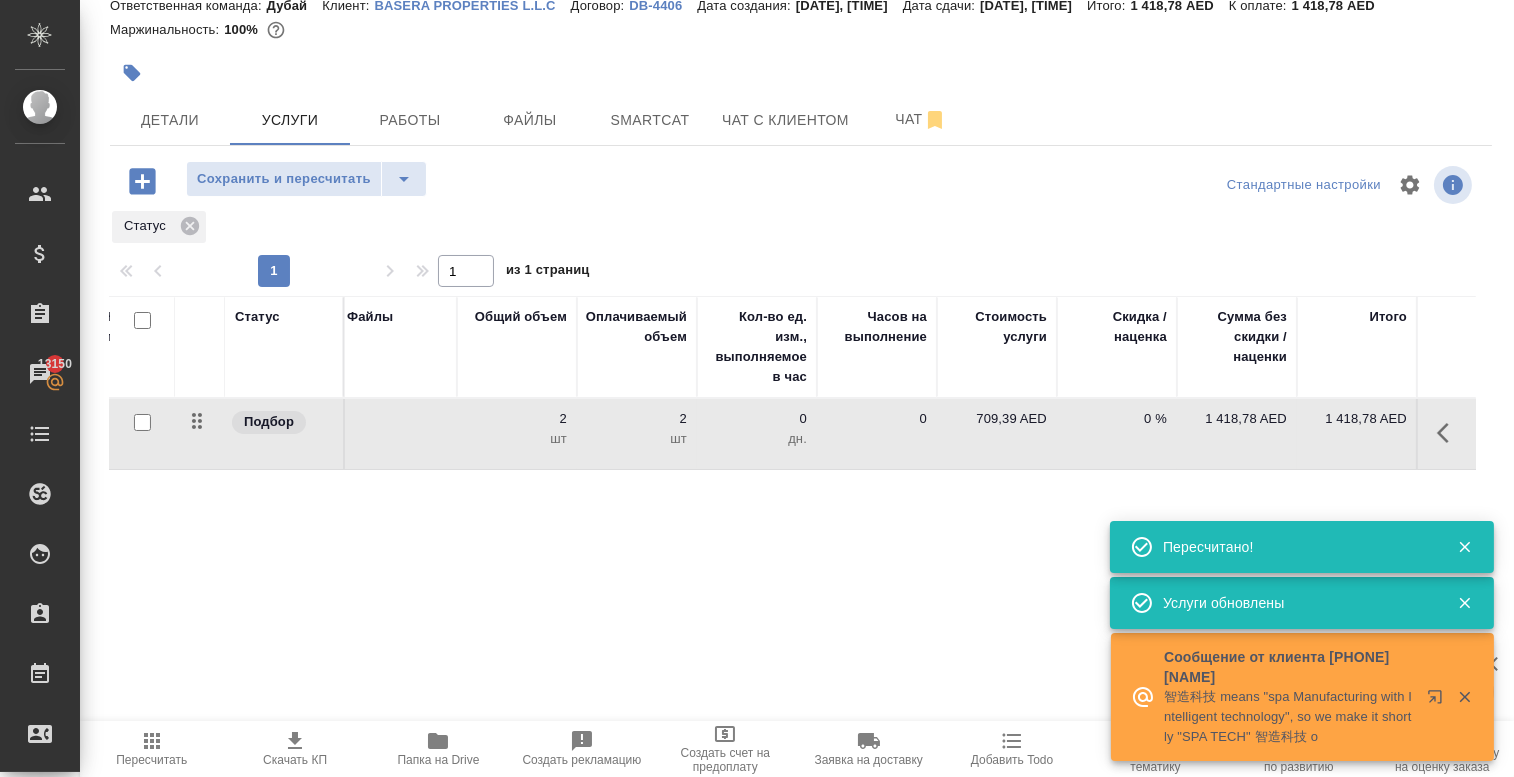 scroll, scrollTop: 83, scrollLeft: 0, axis: vertical 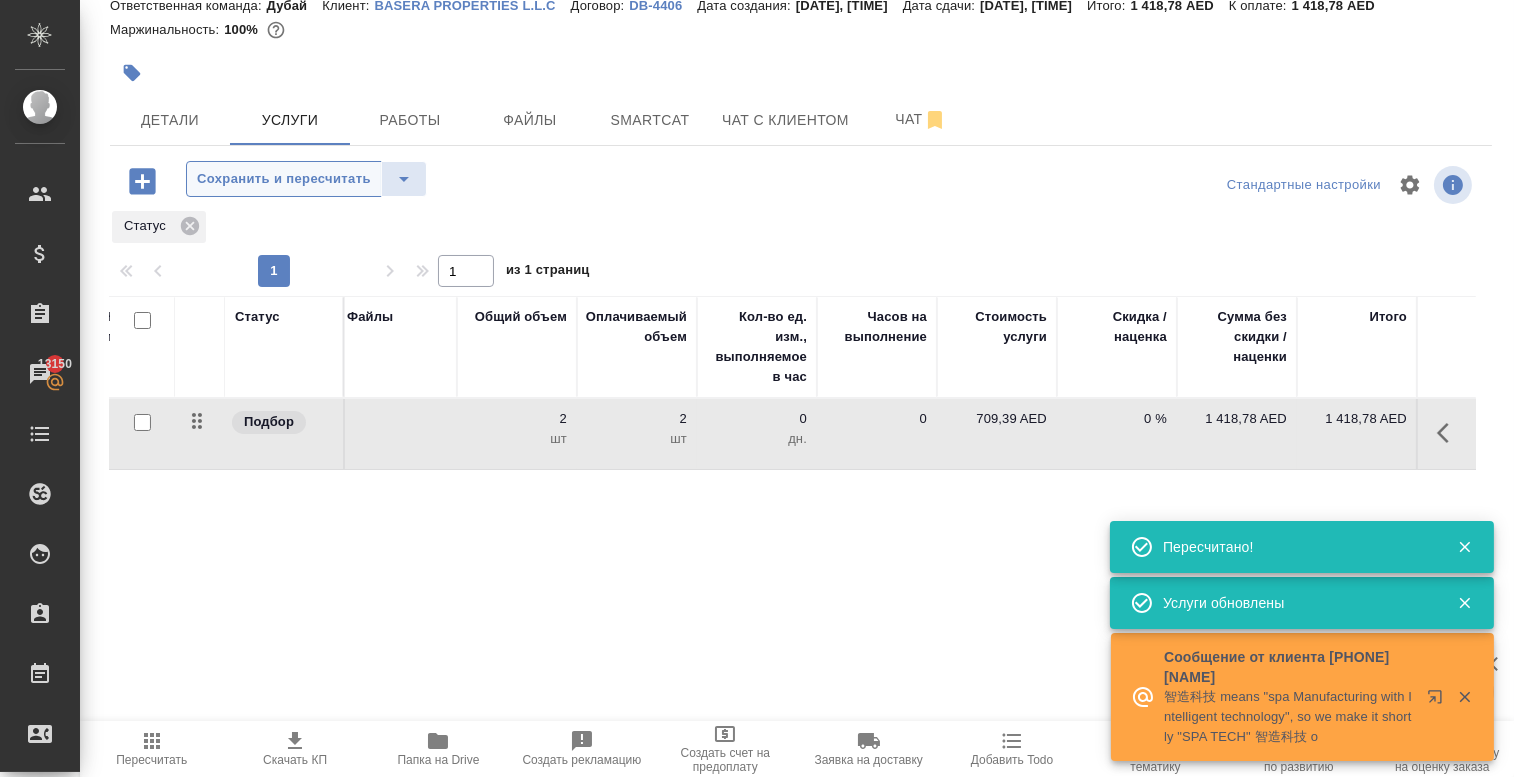 click on "Сохранить и пересчитать" at bounding box center (284, 179) 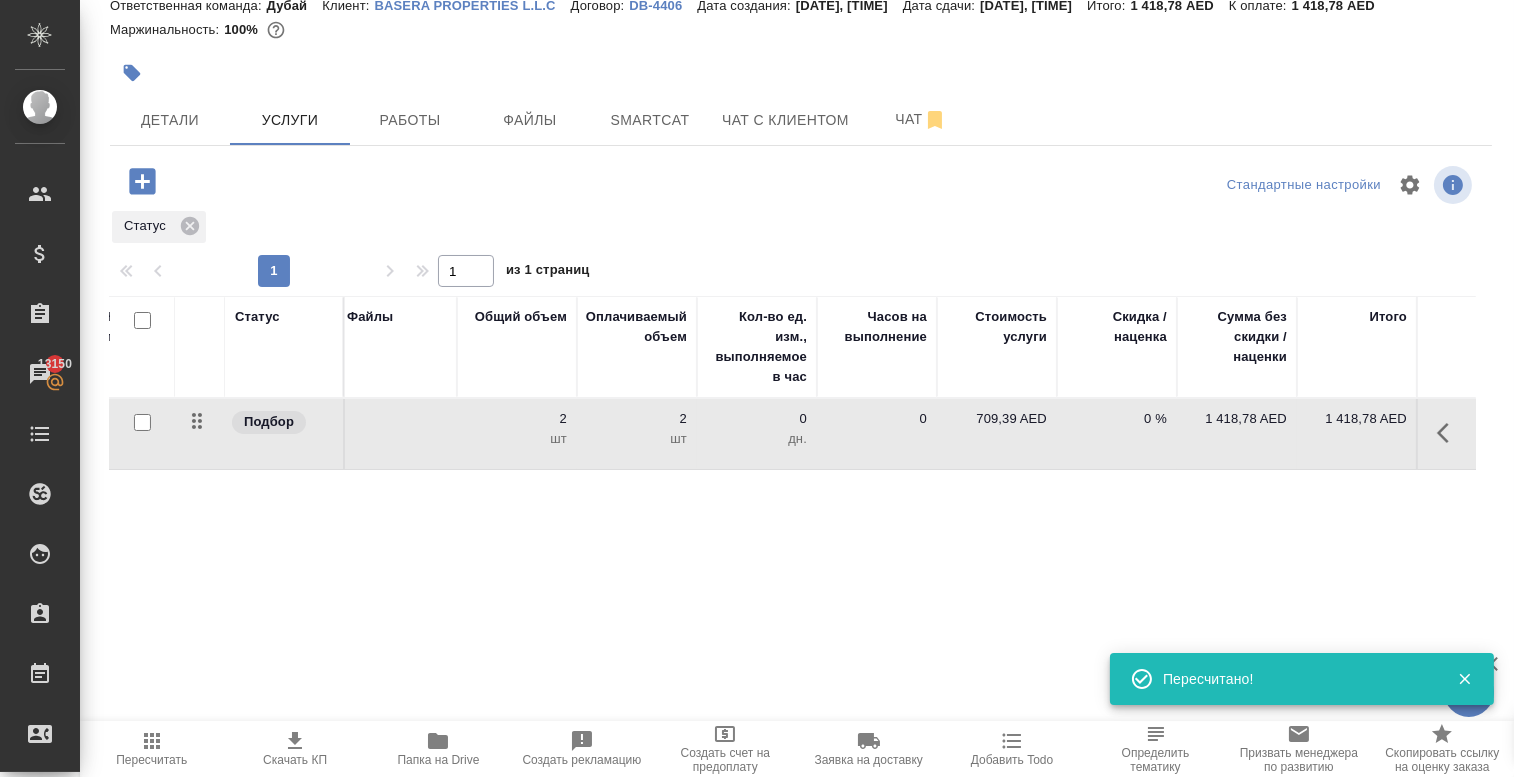 click on "Стоимость услуги" at bounding box center [997, 347] 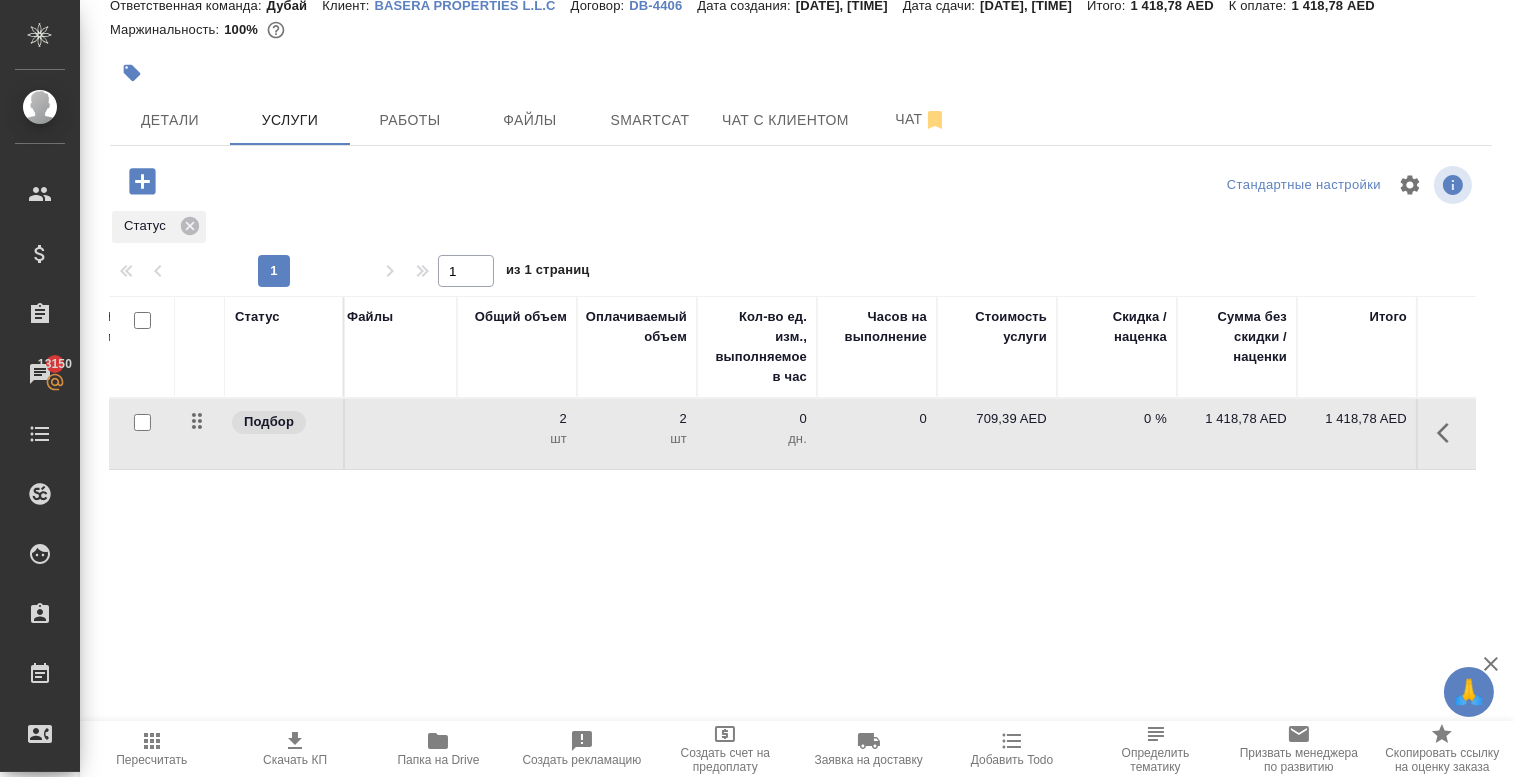 scroll, scrollTop: 0, scrollLeft: 0, axis: both 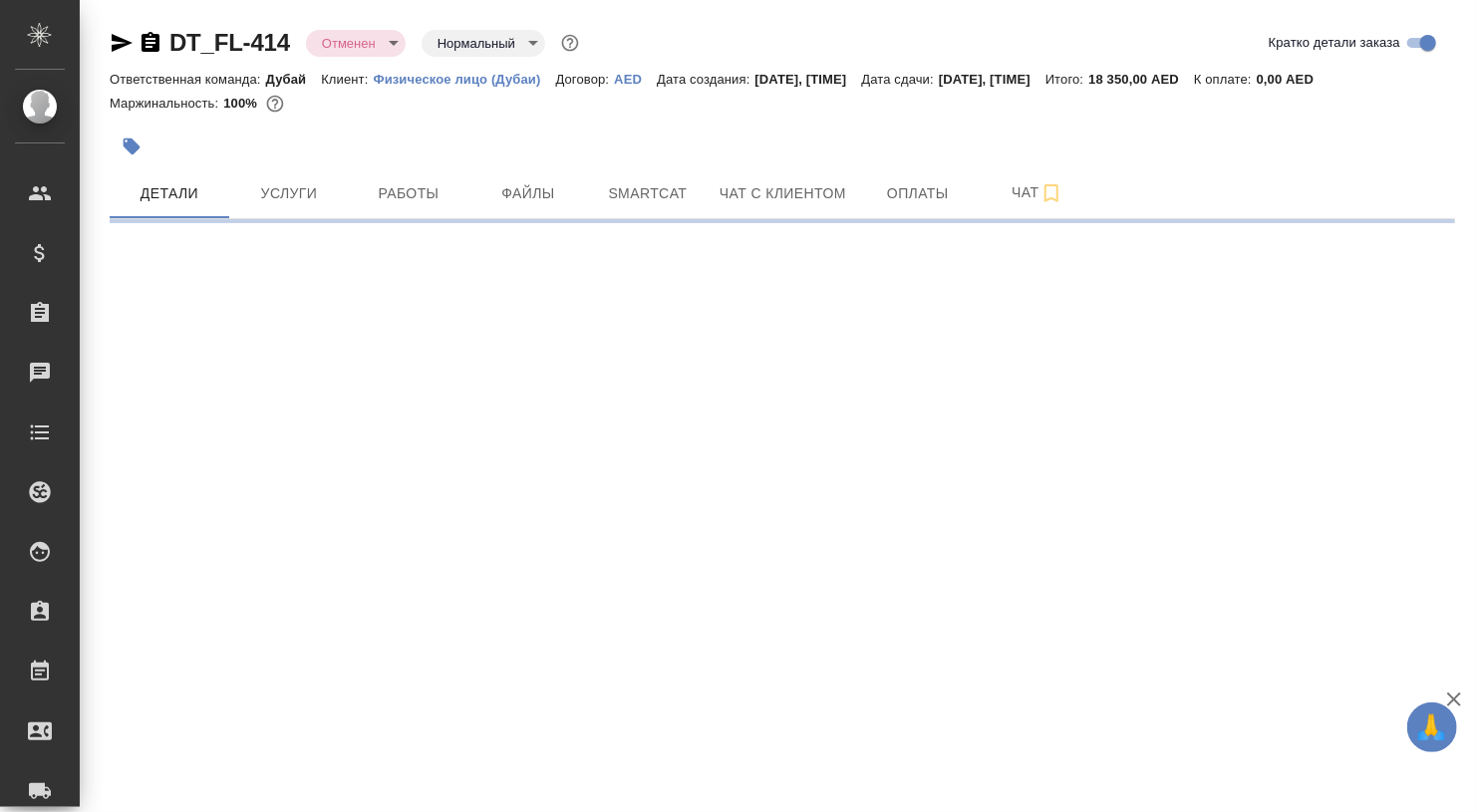 select on "RU" 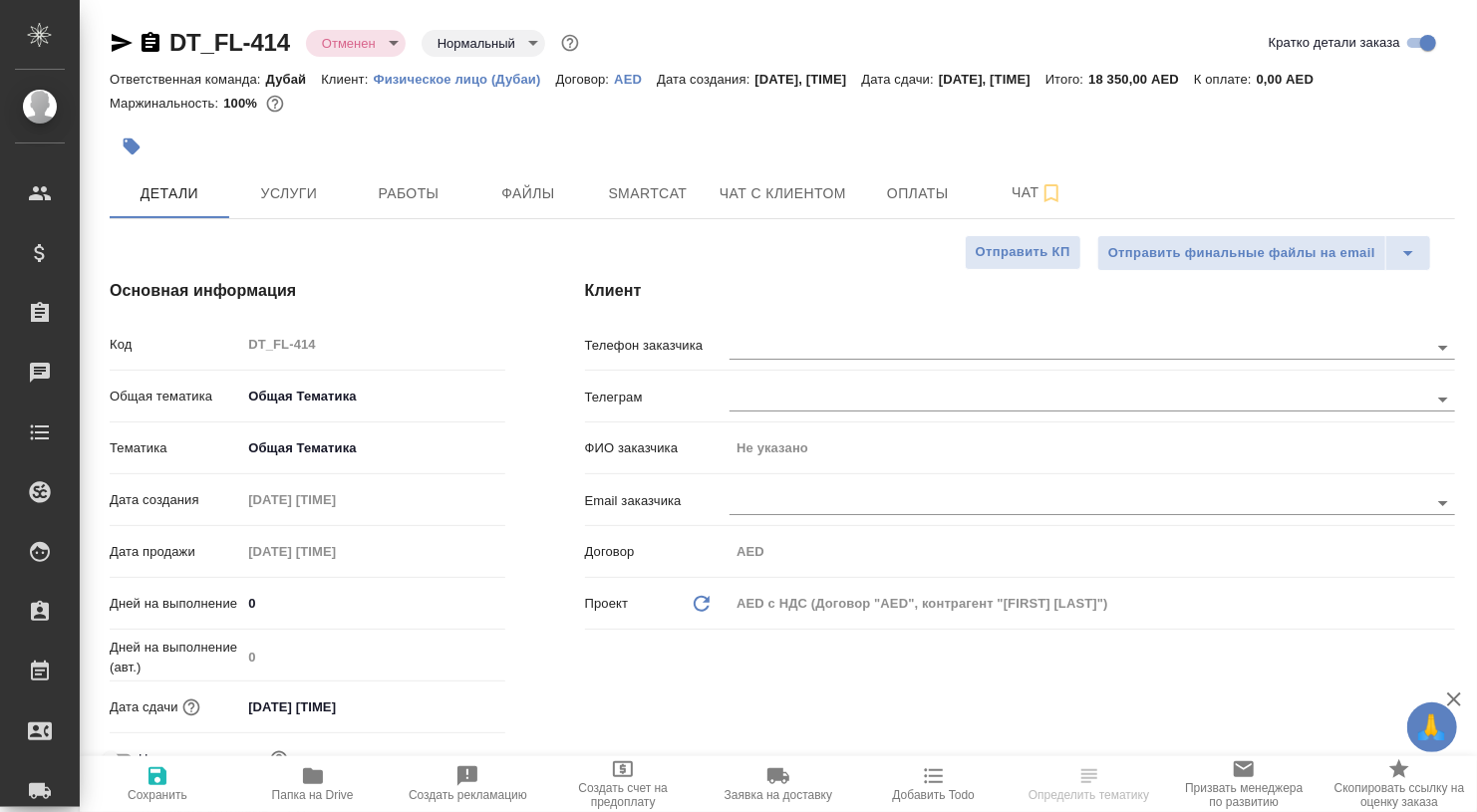 type on "x" 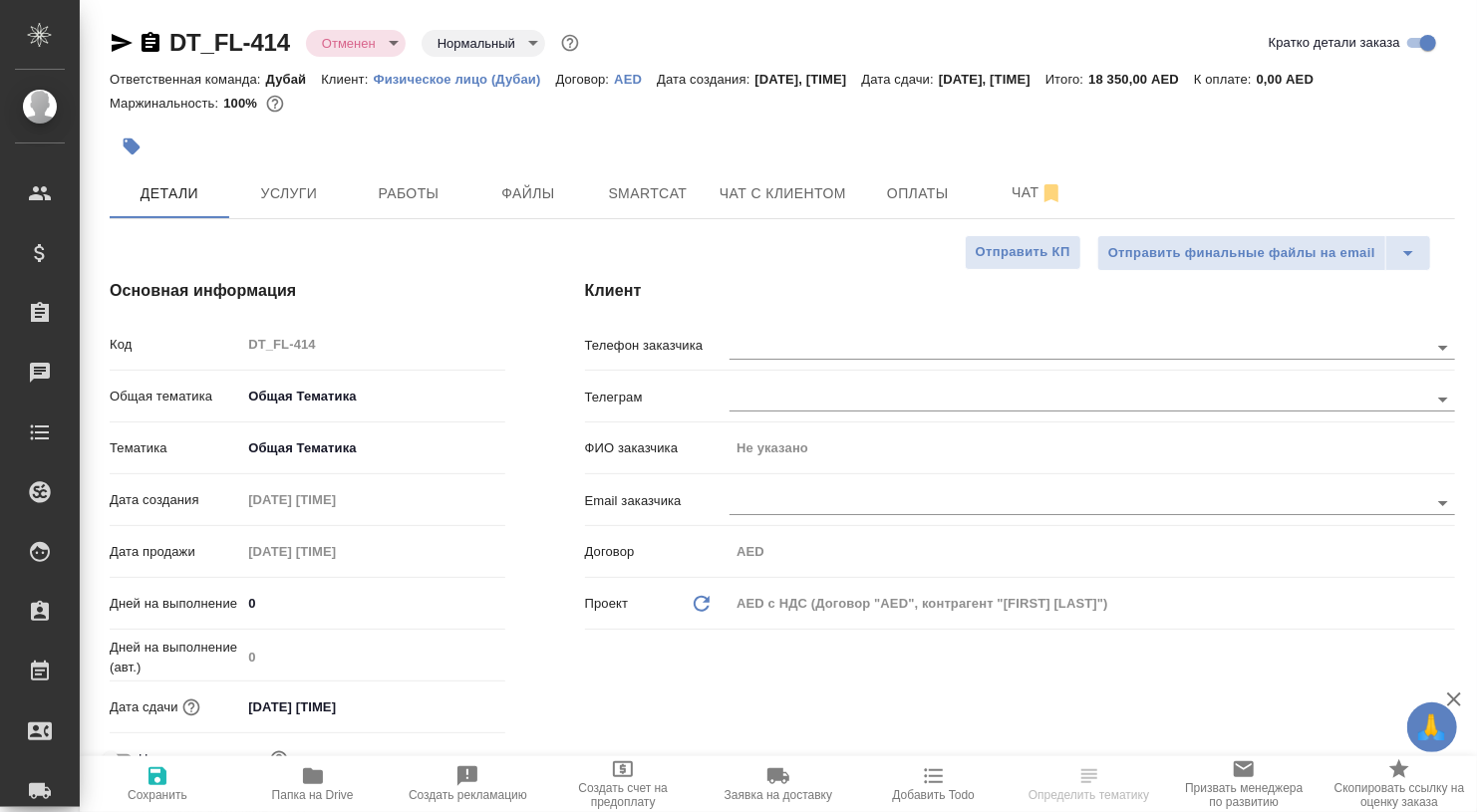 type on "x" 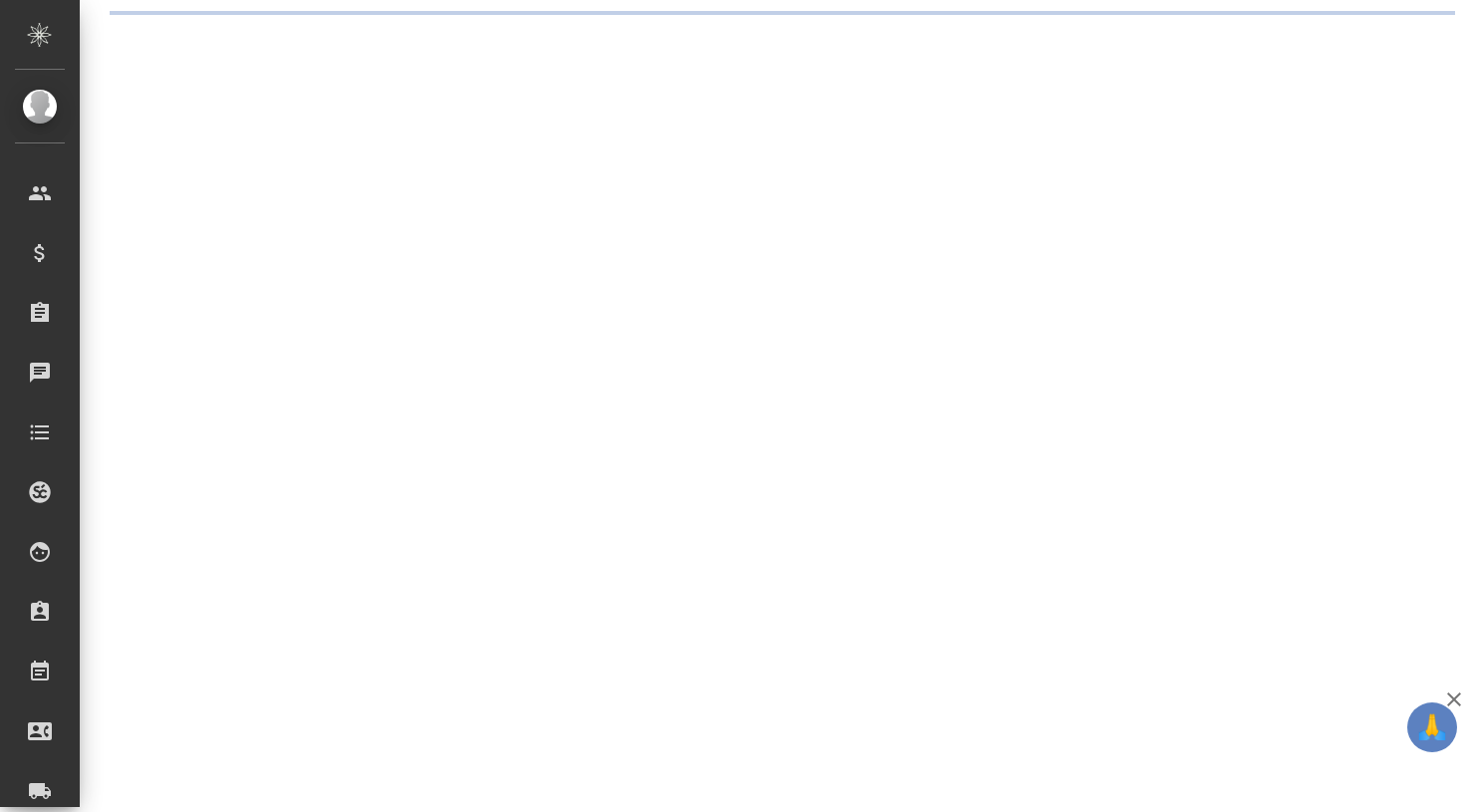 scroll, scrollTop: 0, scrollLeft: 0, axis: both 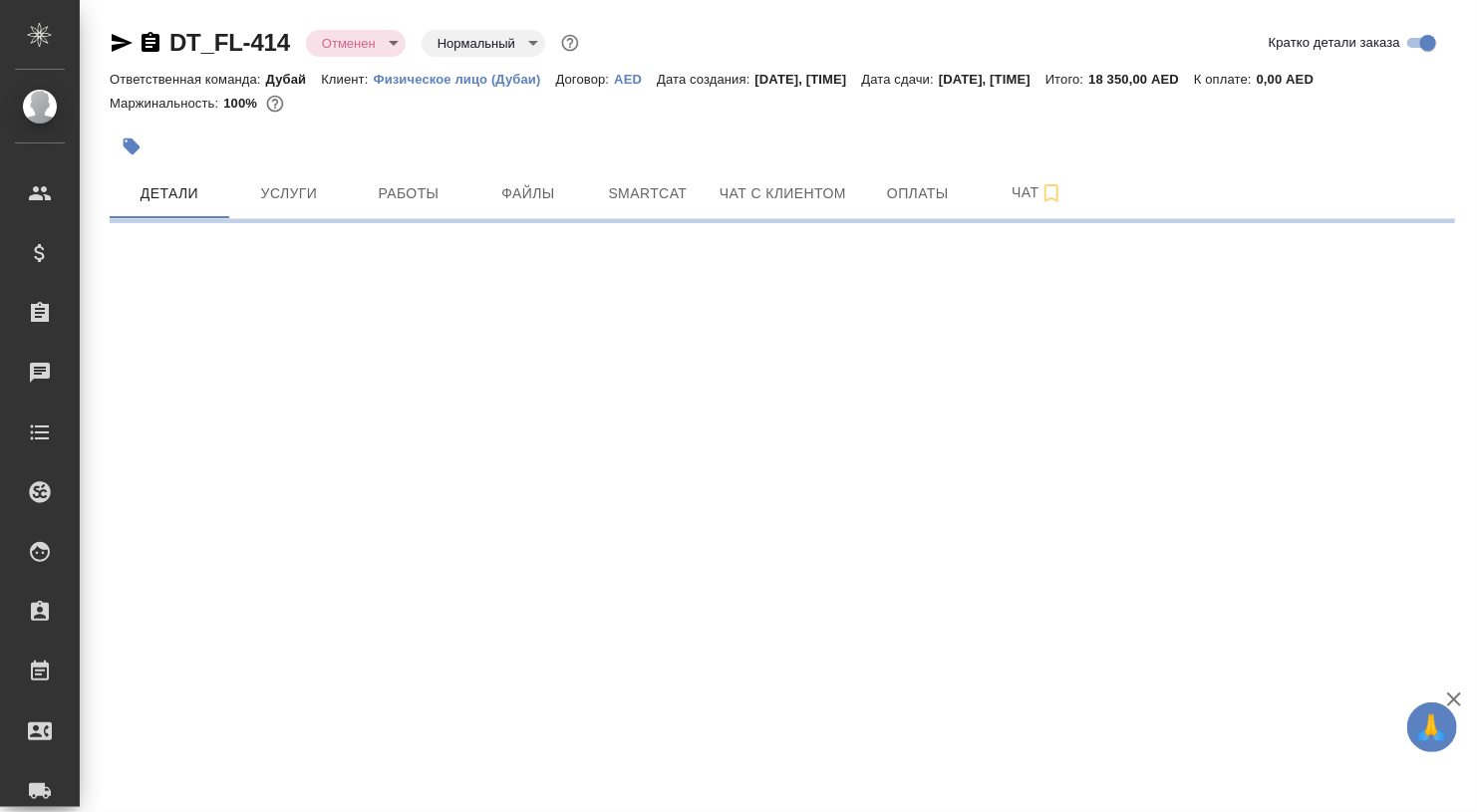 select on "RU" 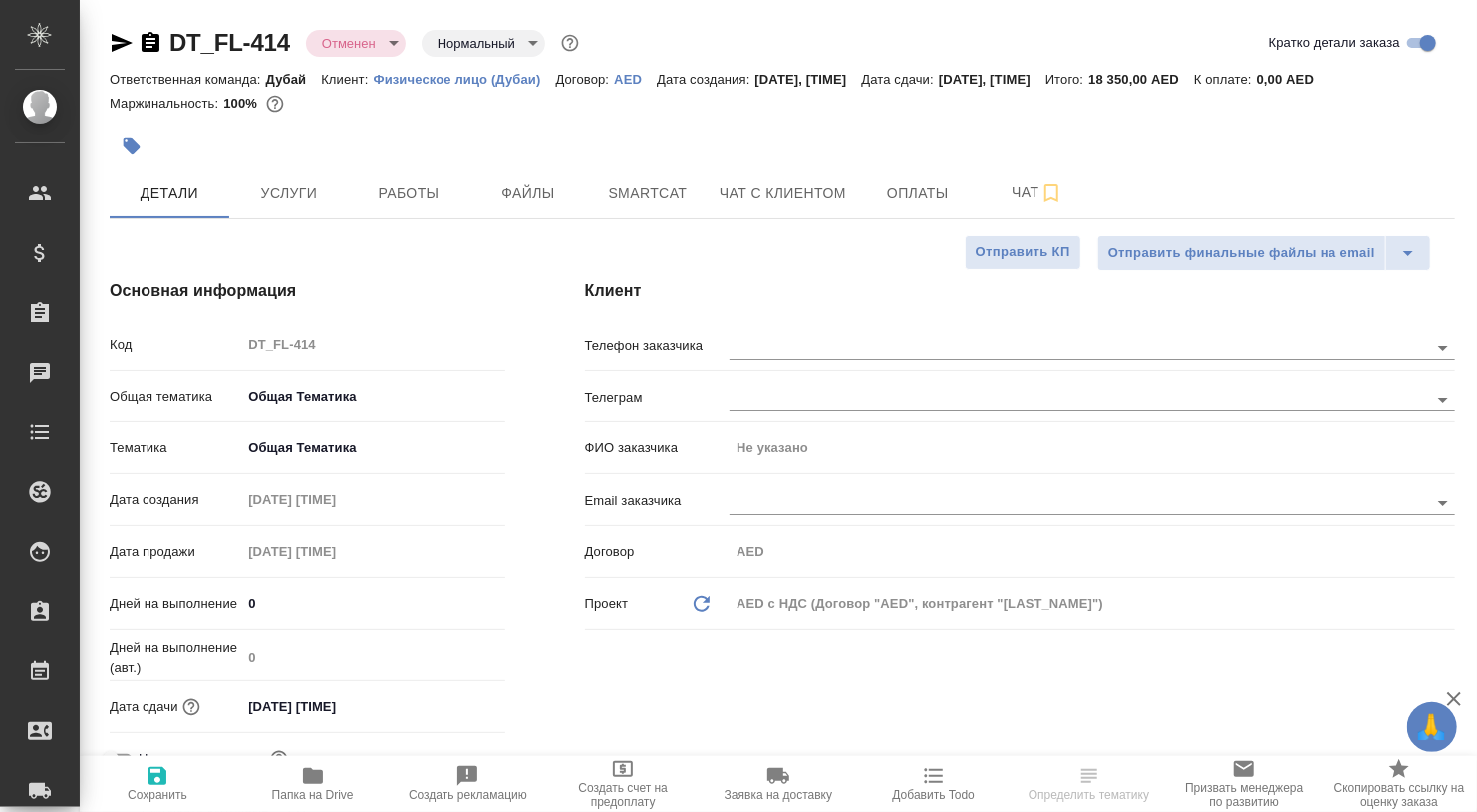 type on "x" 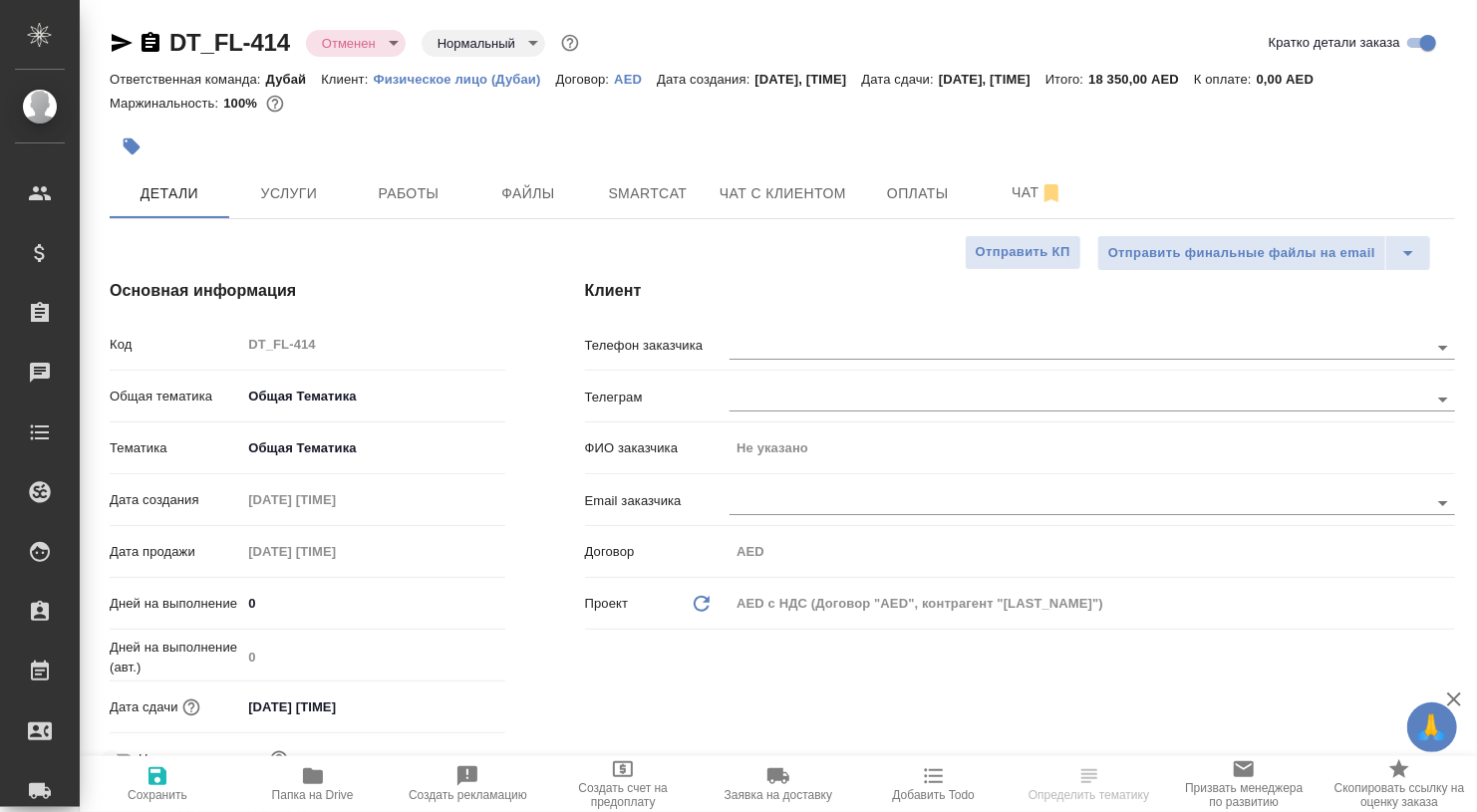 type on "x" 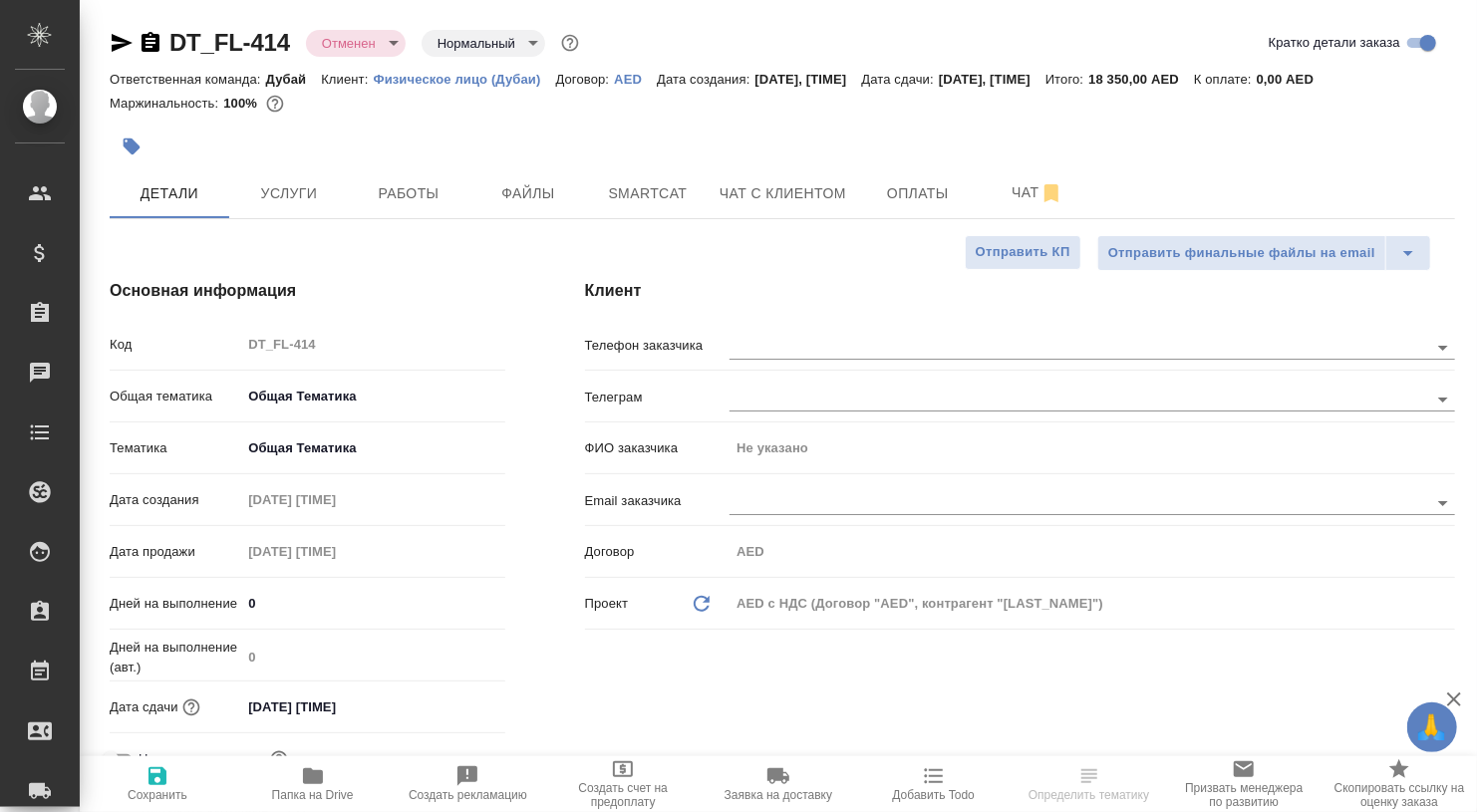 type on "x" 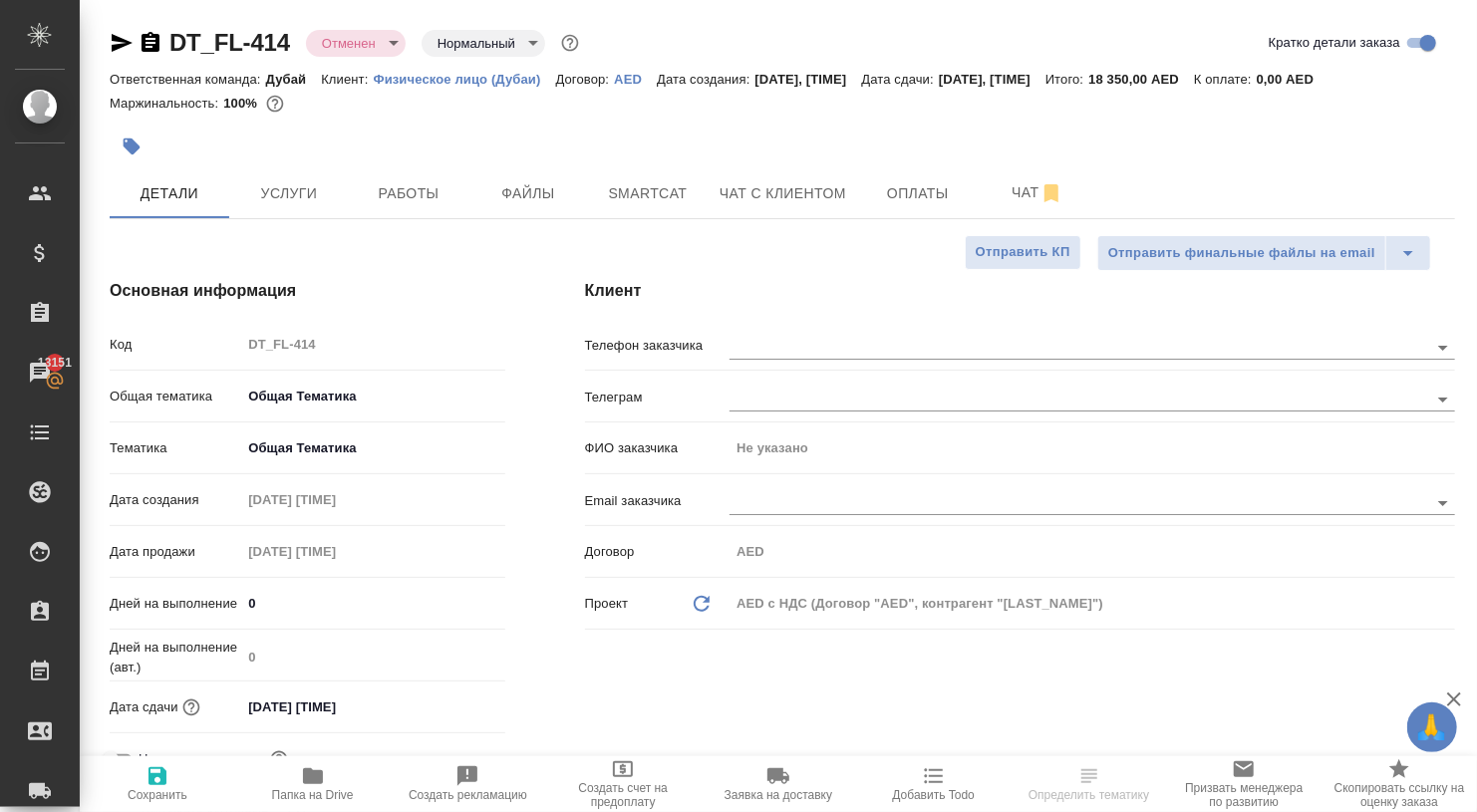 type on "x" 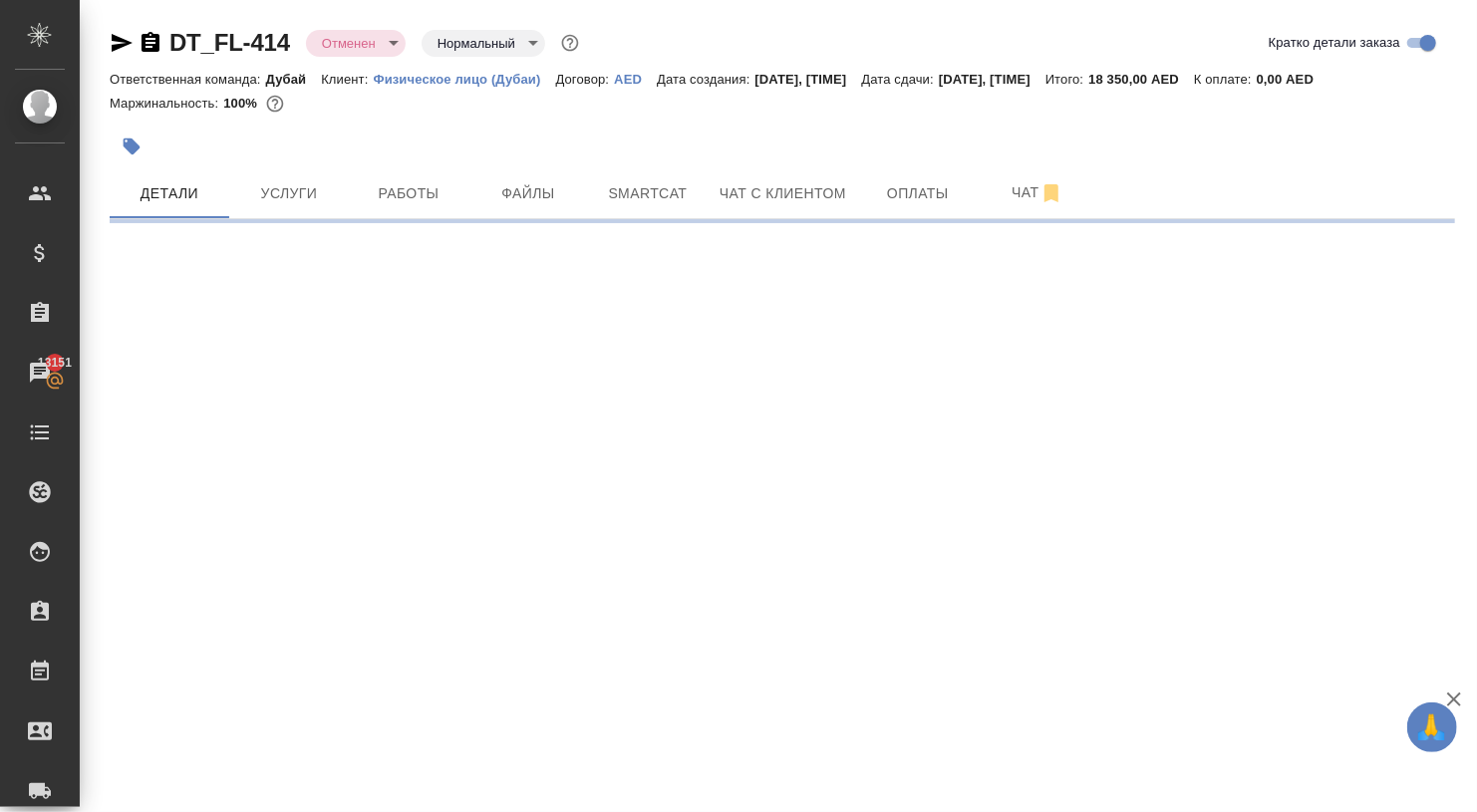 select on "RU" 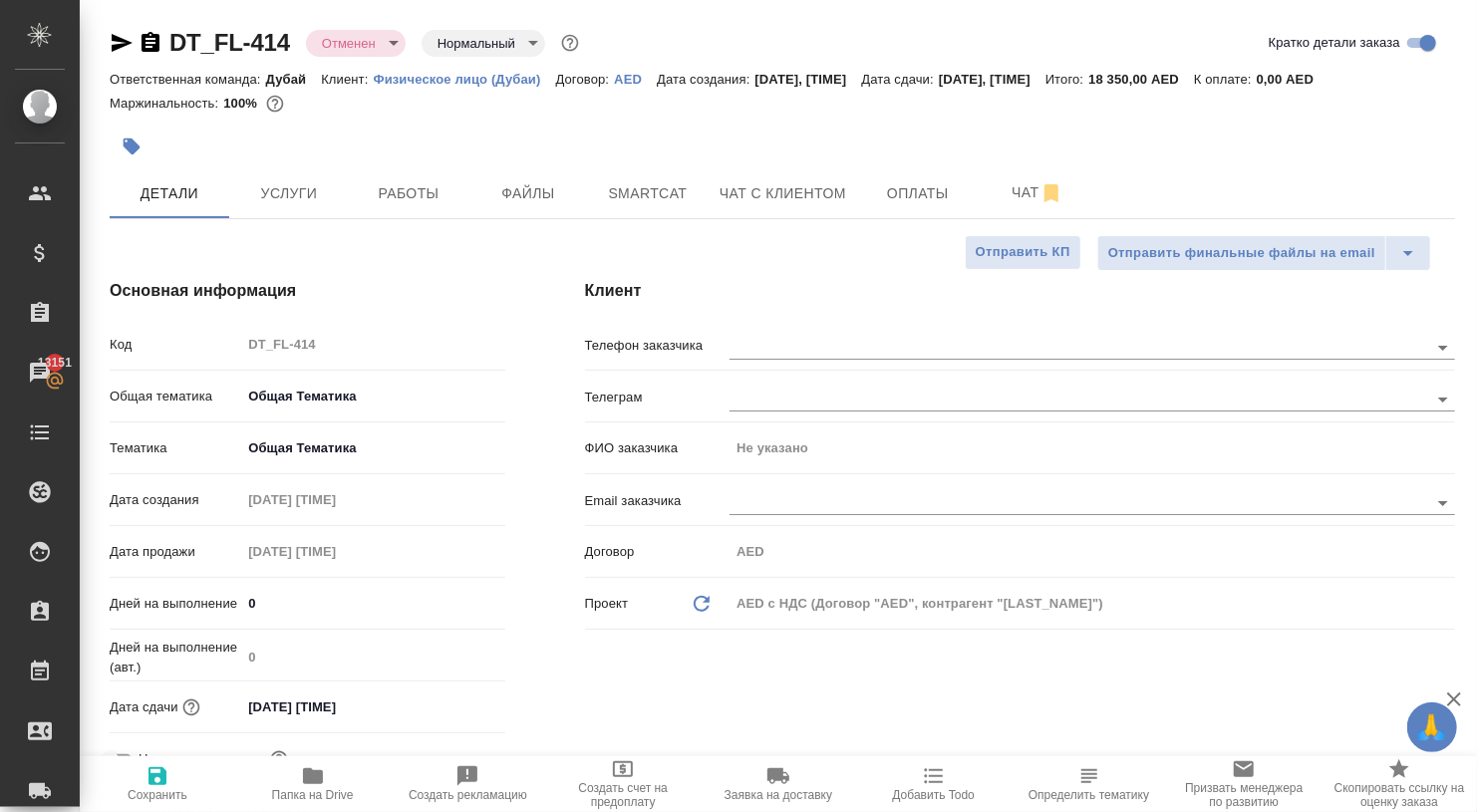 type on "x" 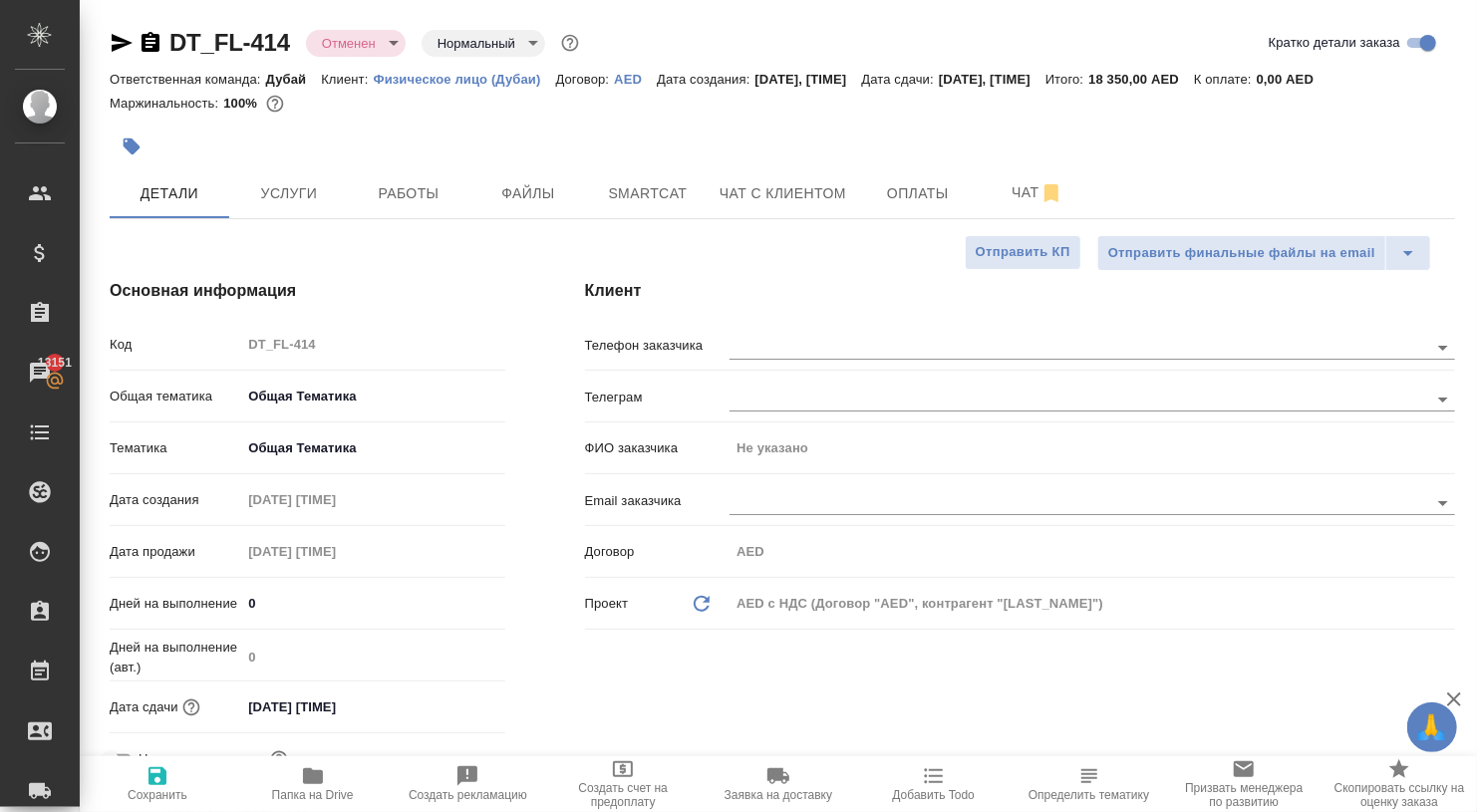 type on "x" 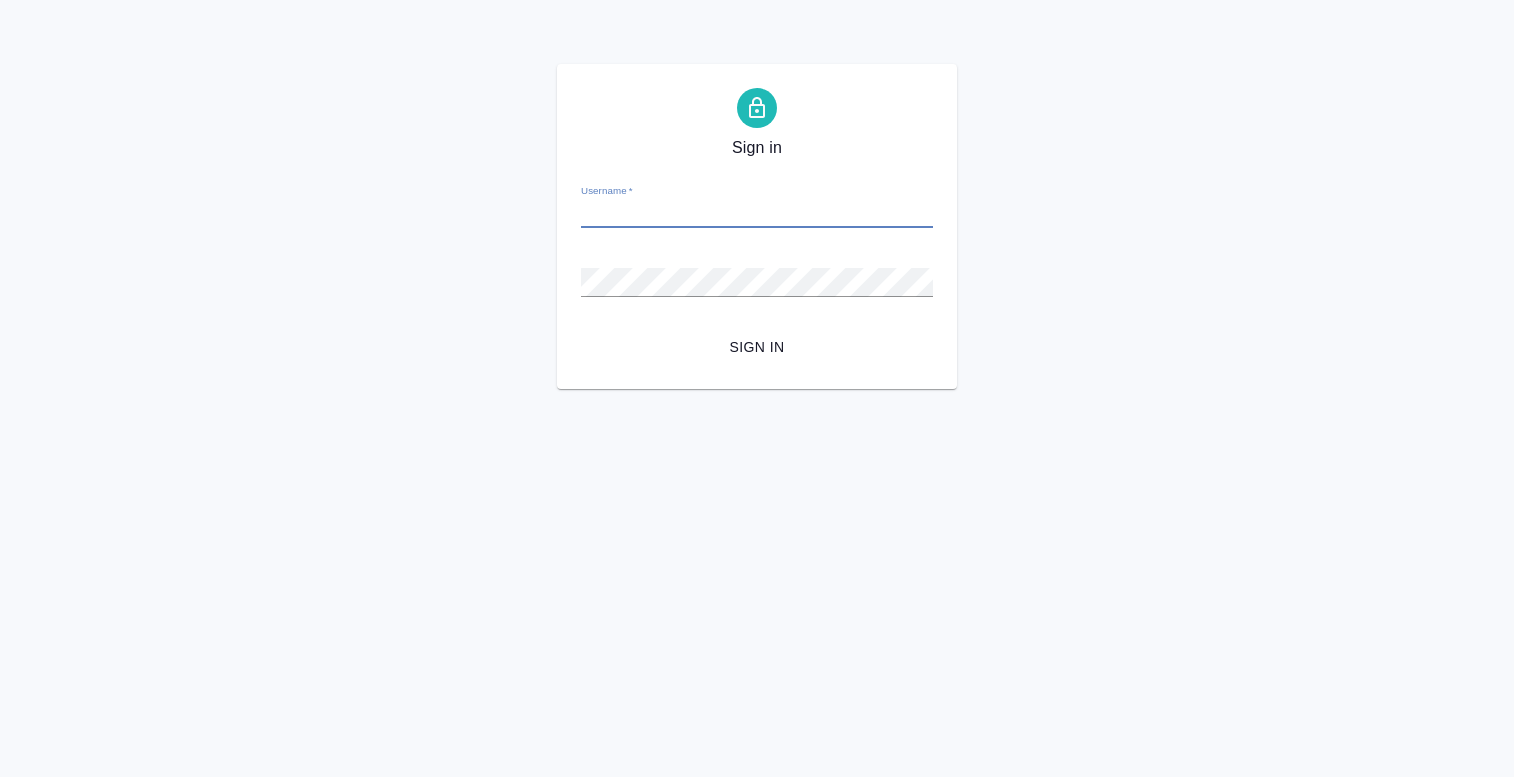 scroll, scrollTop: 0, scrollLeft: 0, axis: both 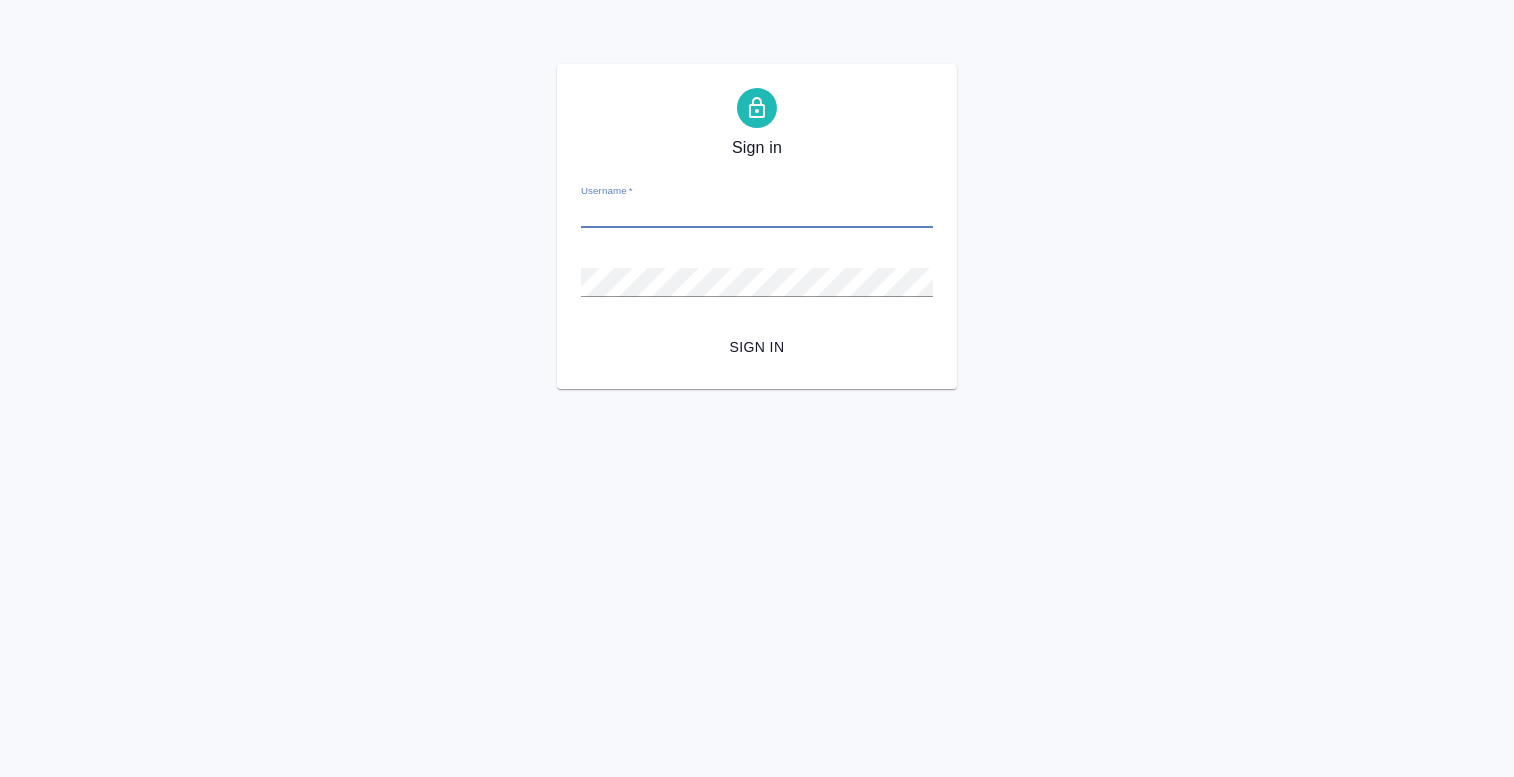 click on "Username   *" at bounding box center [757, 206] 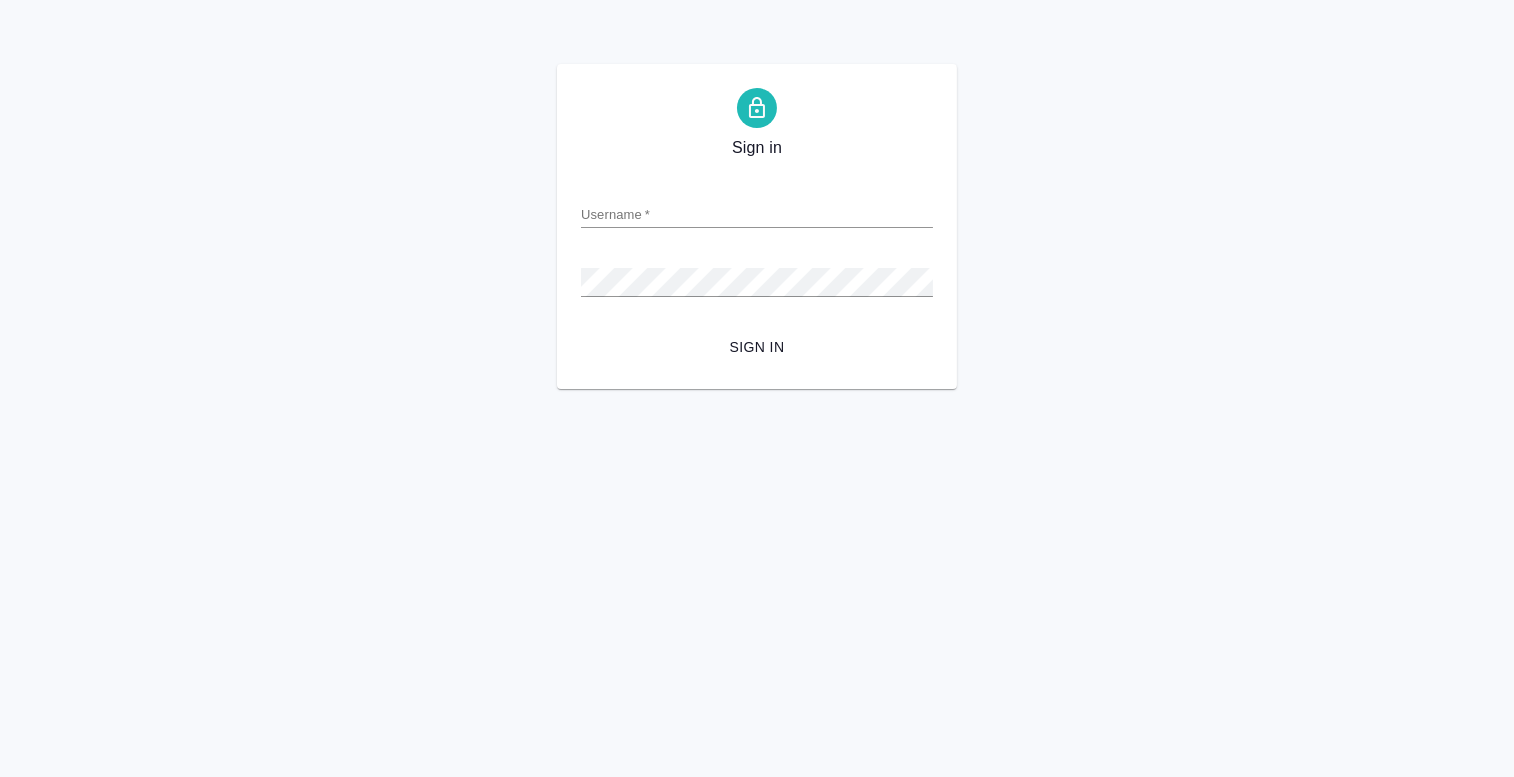 click on "Username   * Password   * urlPath   * / Sign in" at bounding box center [757, 266] 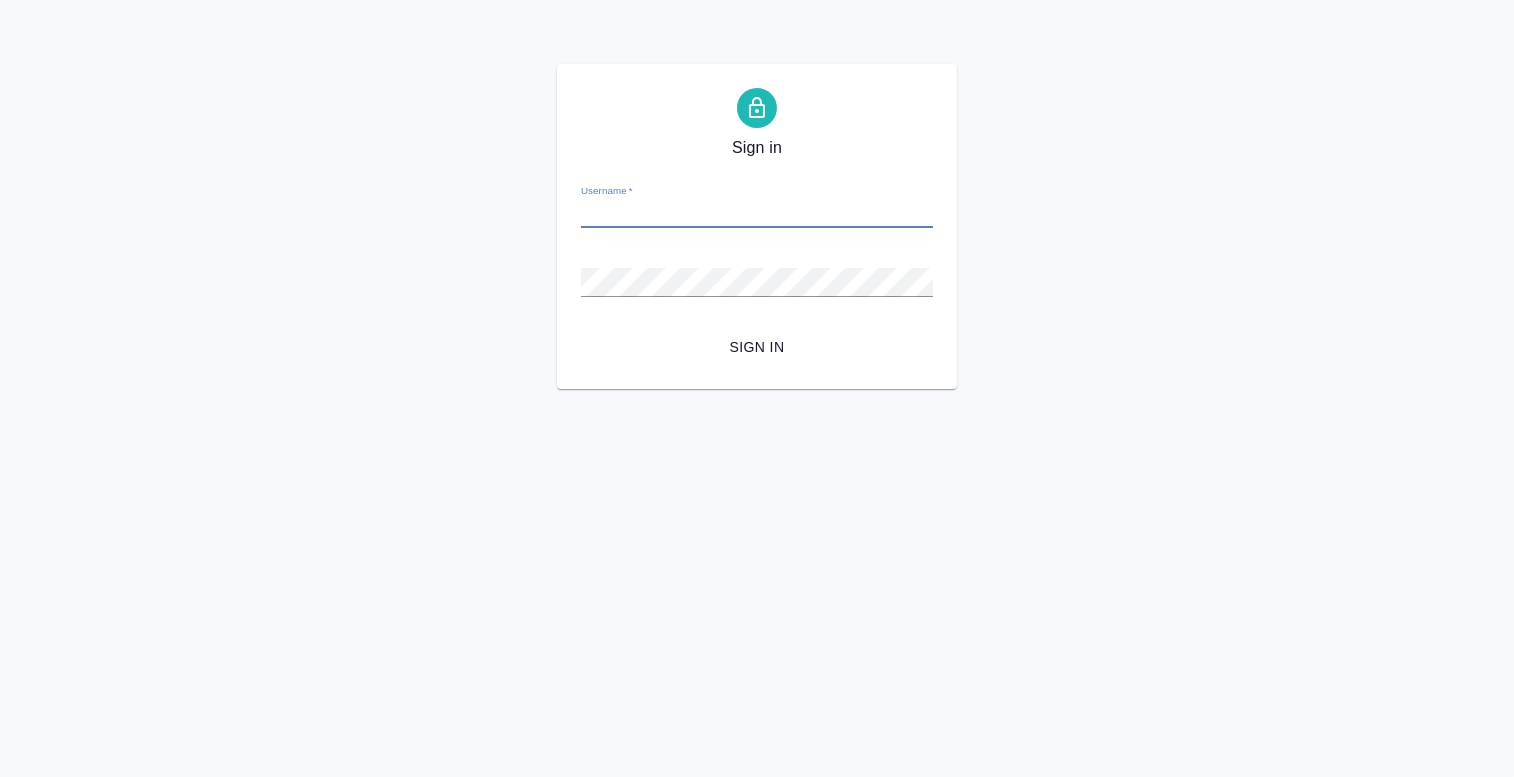 type on "p.solokha@awatera.com" 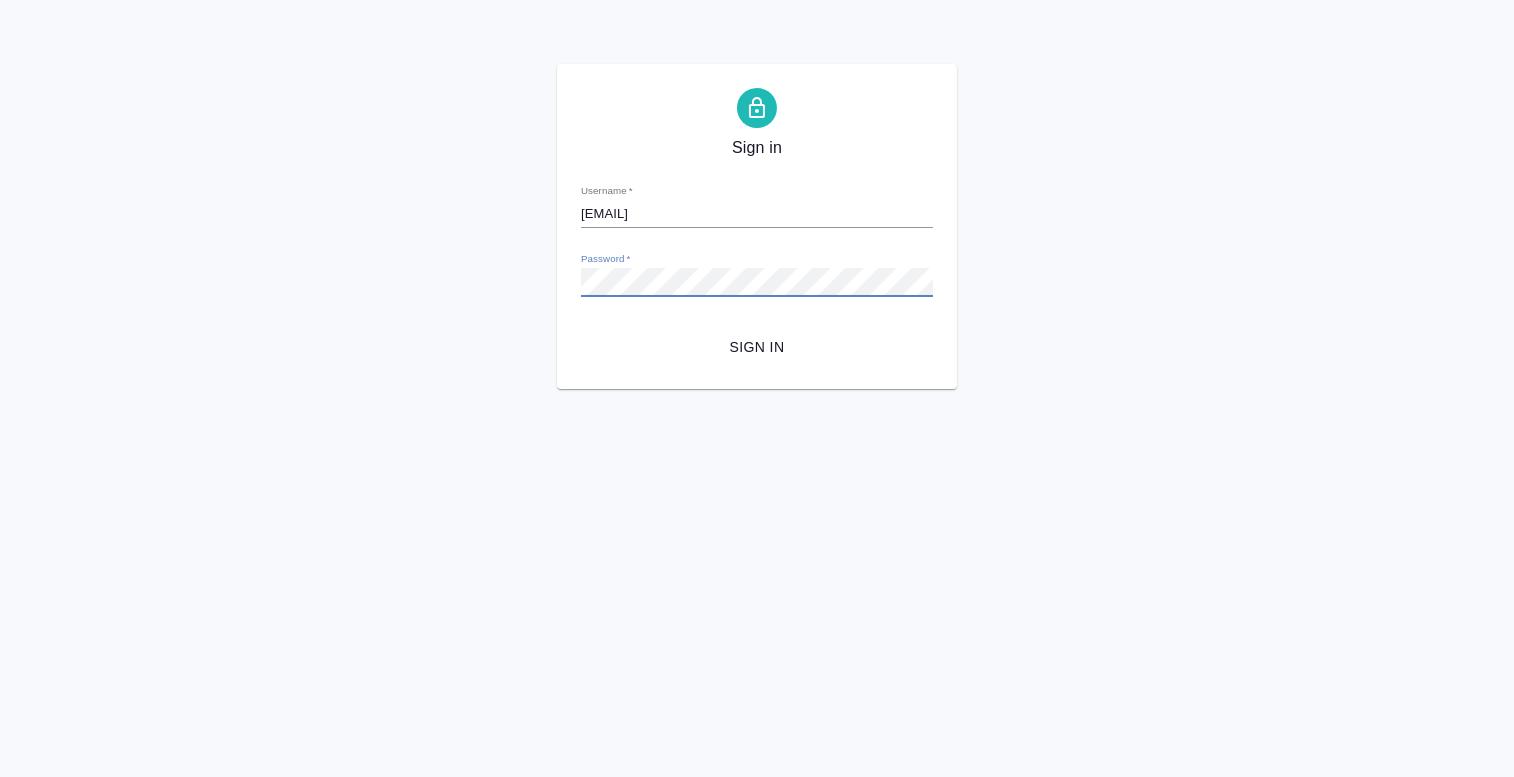click on "Sign in" at bounding box center (757, 347) 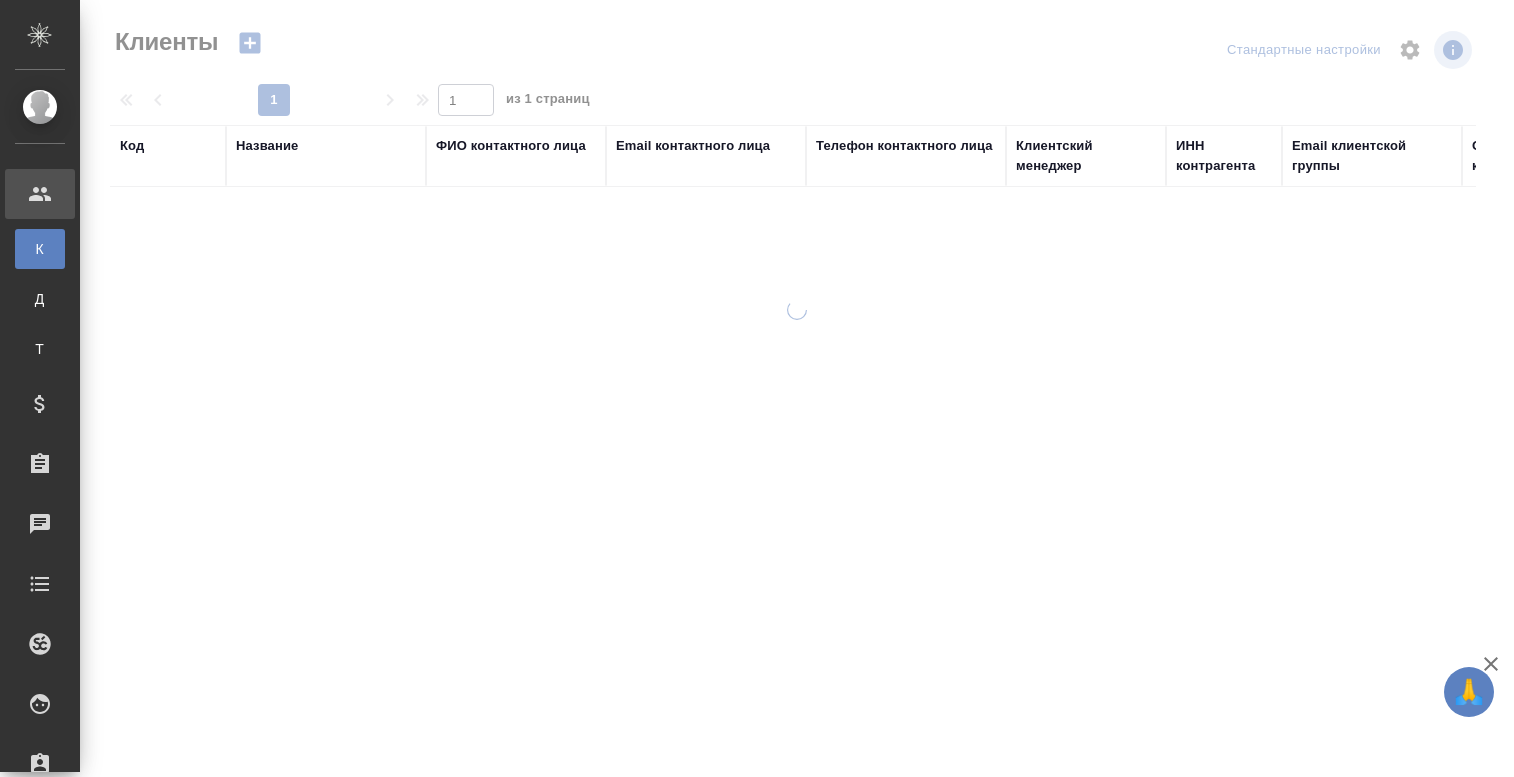select on "RU" 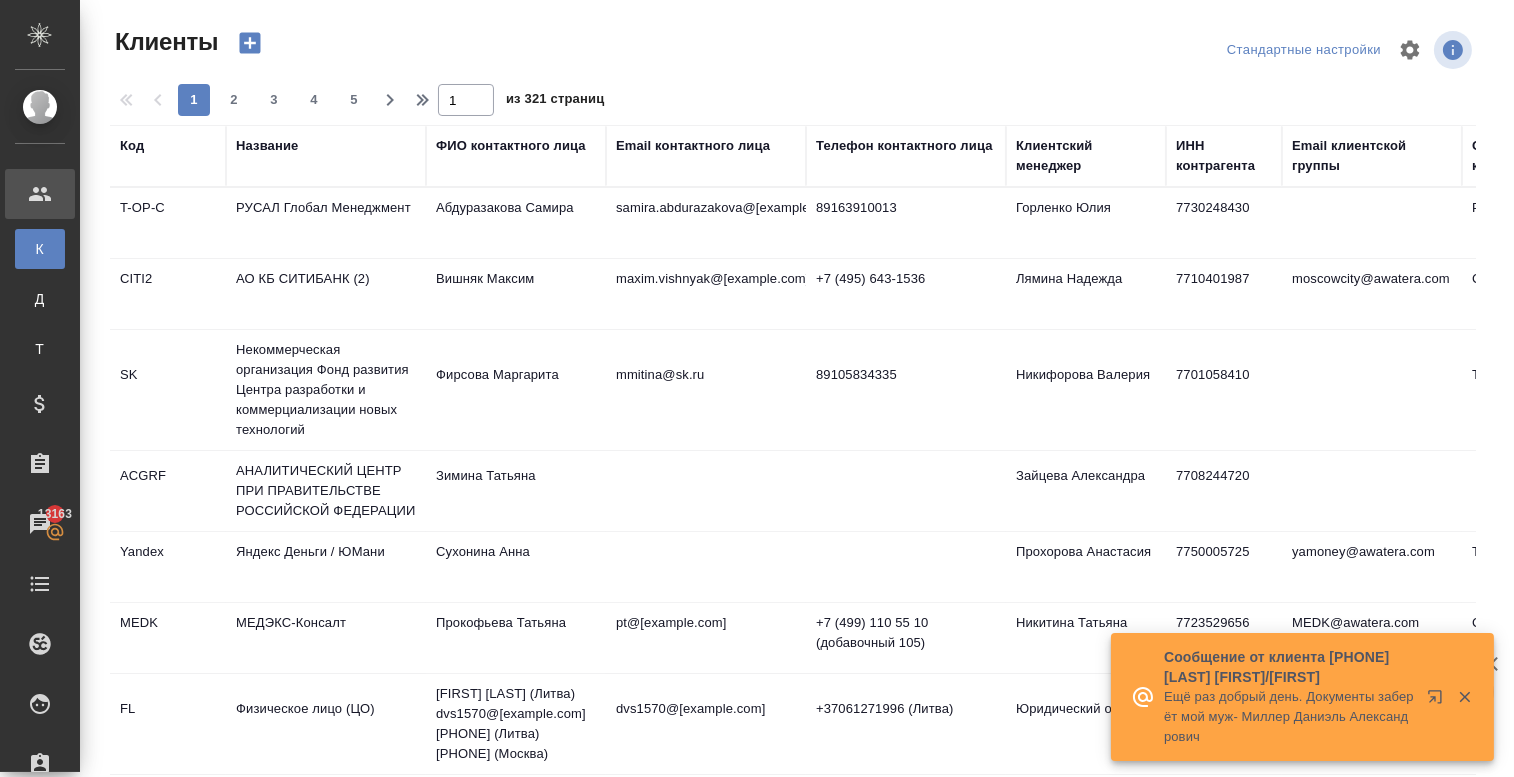 scroll, scrollTop: 0, scrollLeft: 0, axis: both 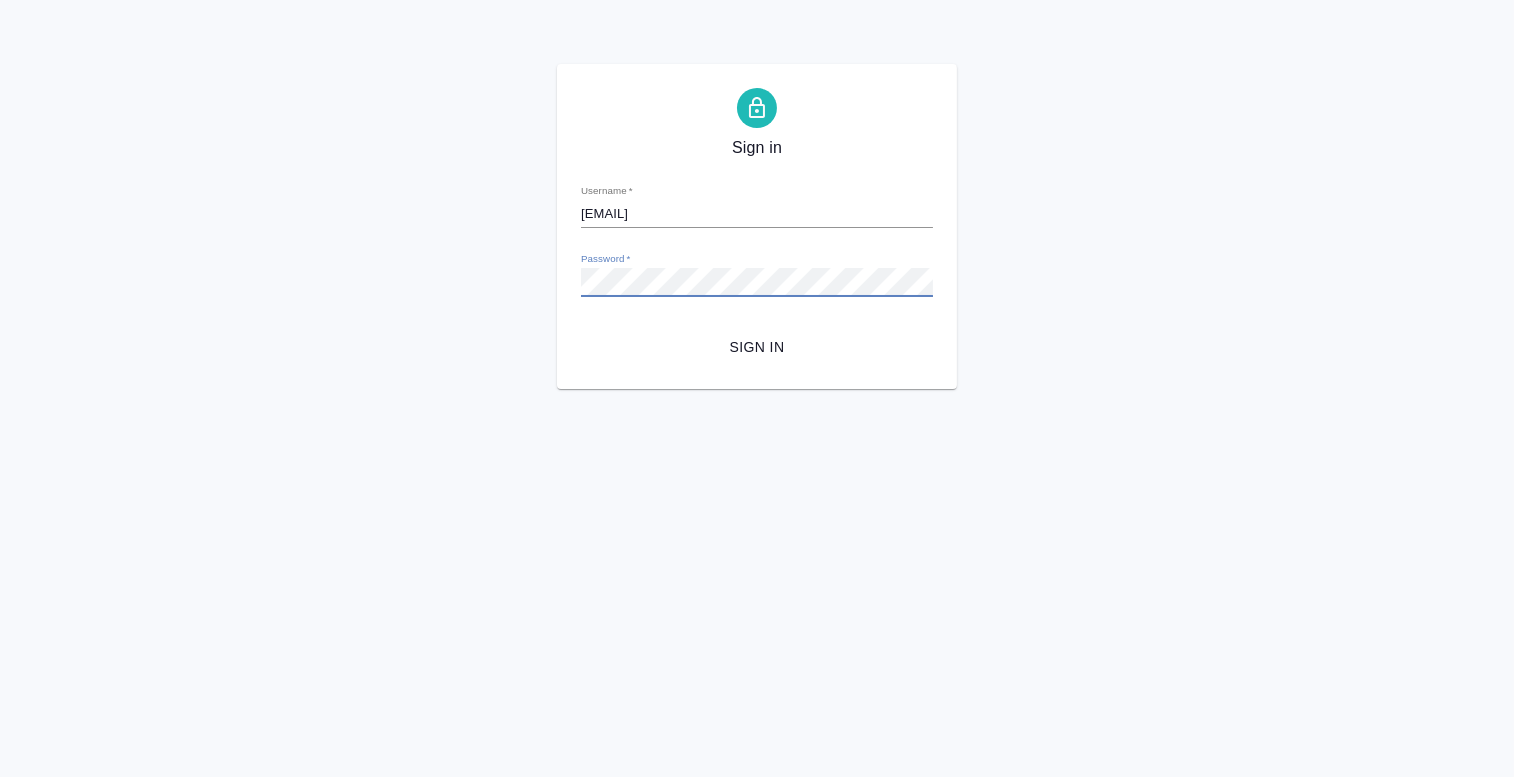 click on "Sign in" at bounding box center (757, 347) 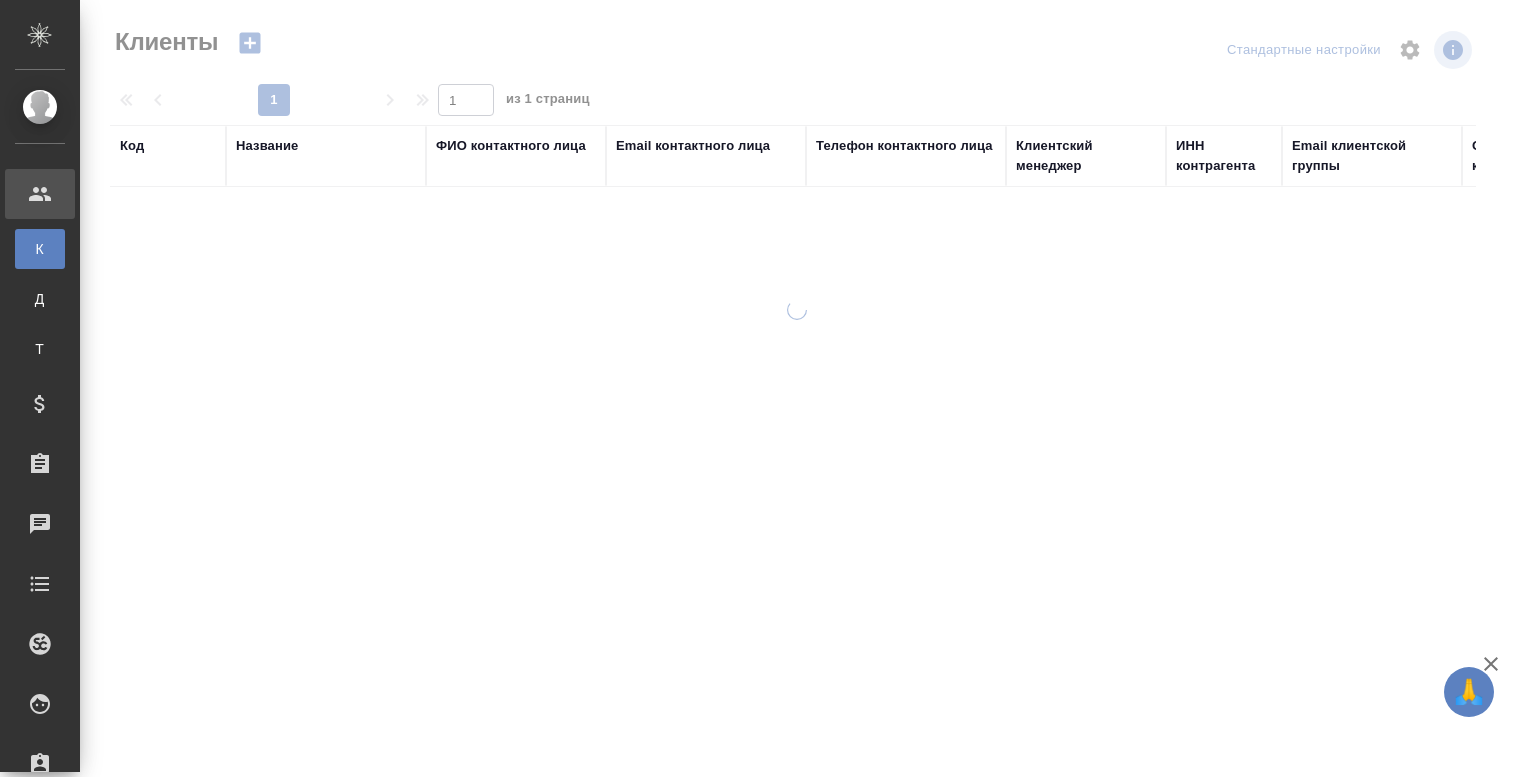select on "RU" 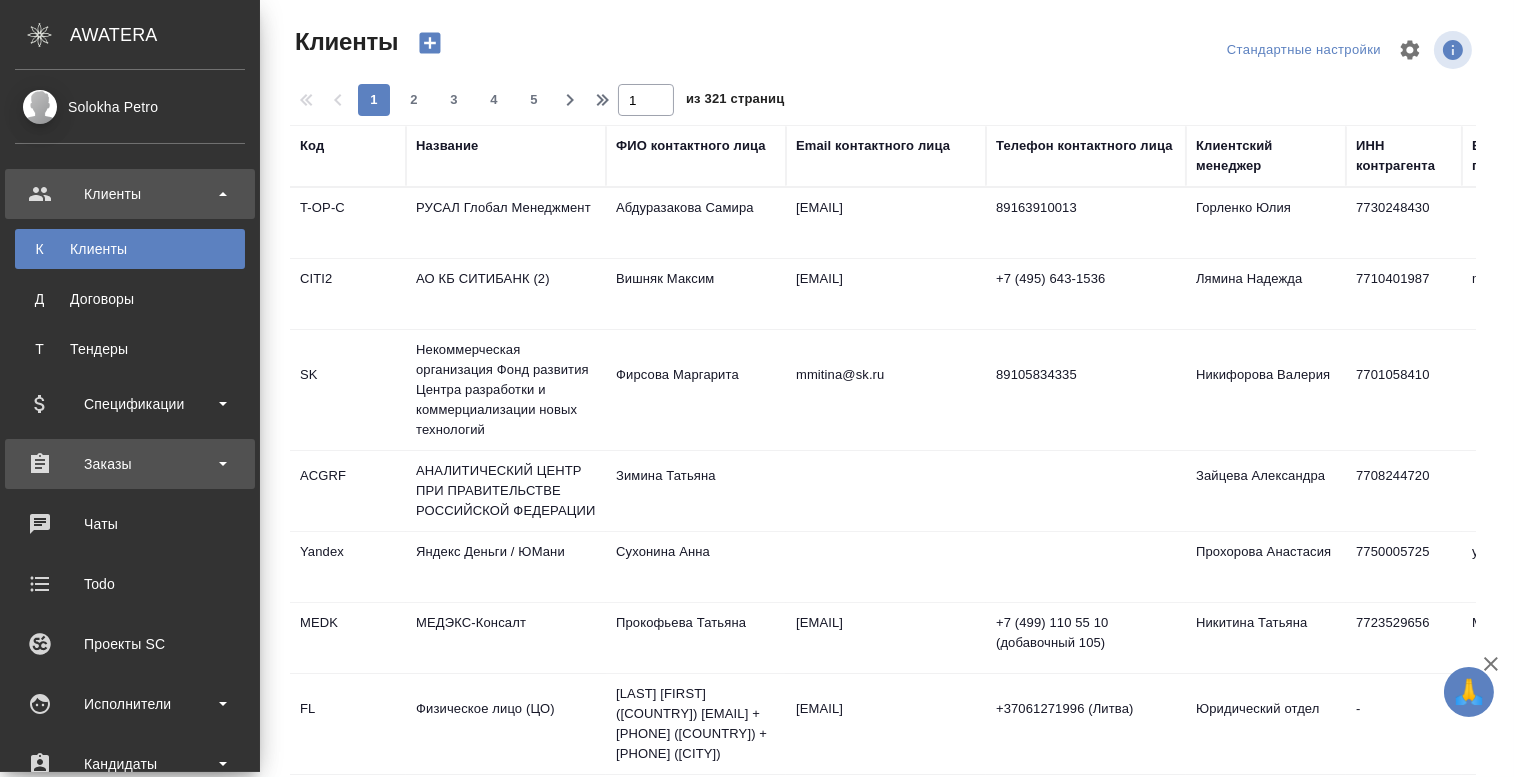 click on "Заказы" at bounding box center (130, 464) 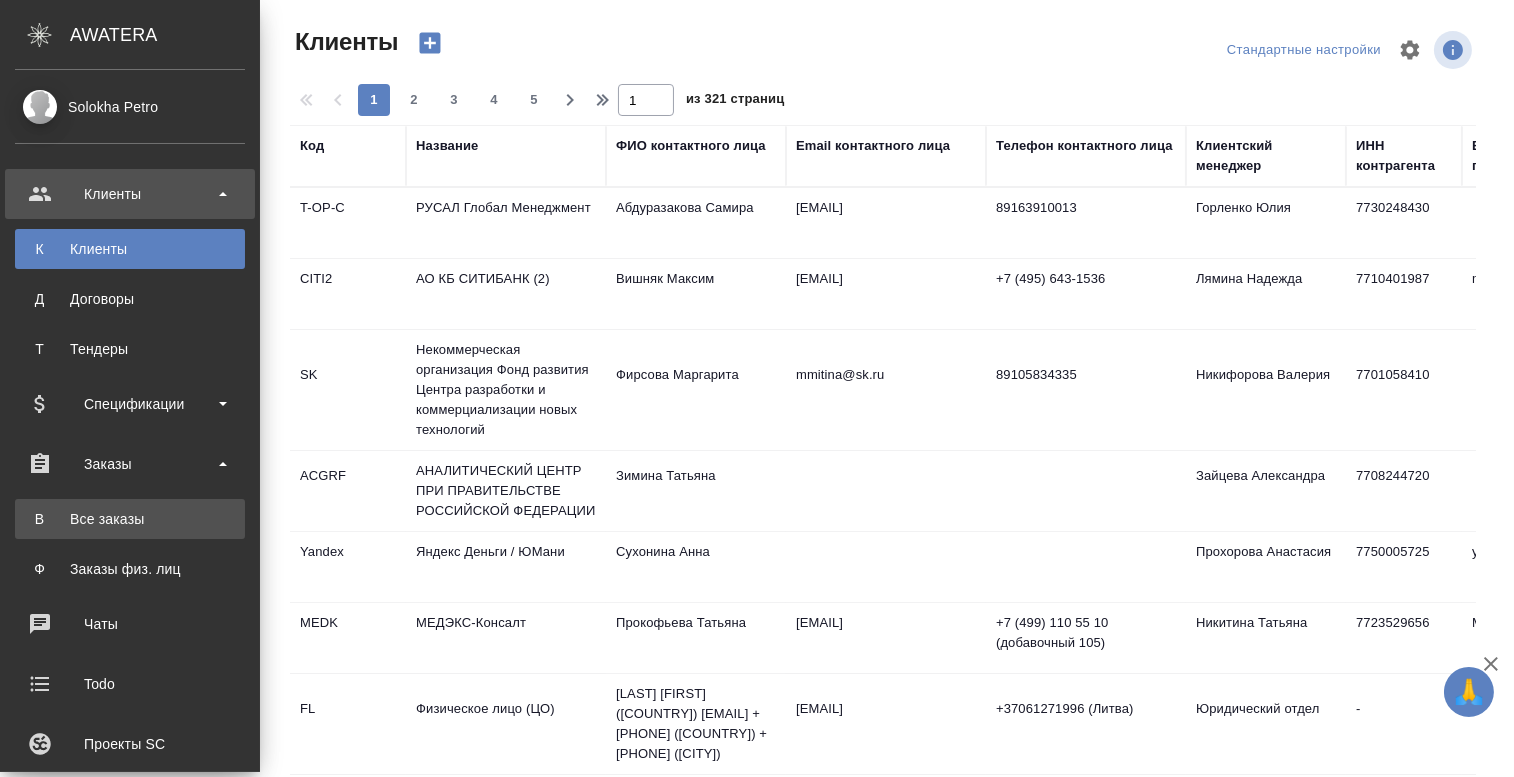 click on "Все заказы" at bounding box center (130, 519) 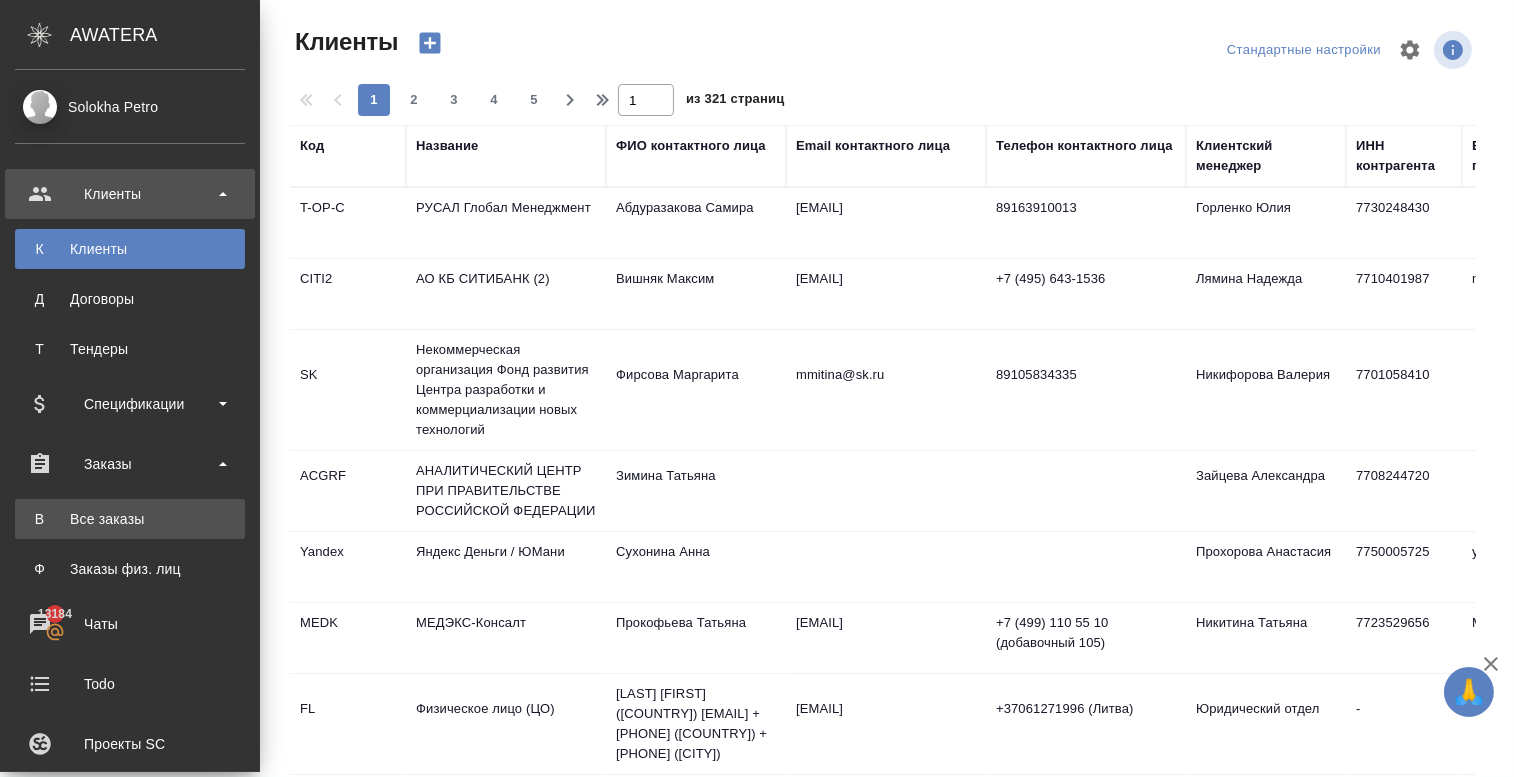 click on "Все заказы" at bounding box center (130, 519) 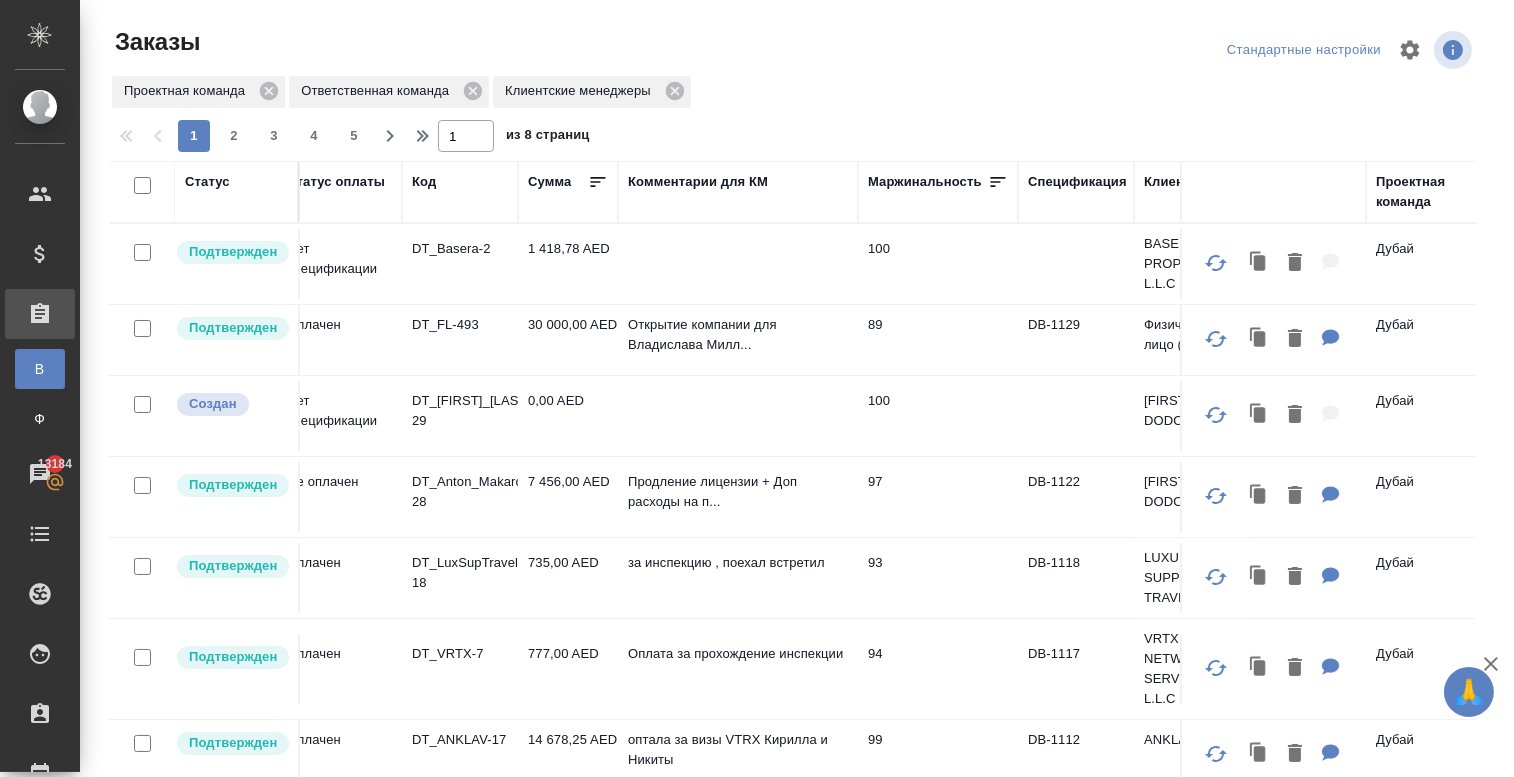 scroll, scrollTop: 0, scrollLeft: 43, axis: horizontal 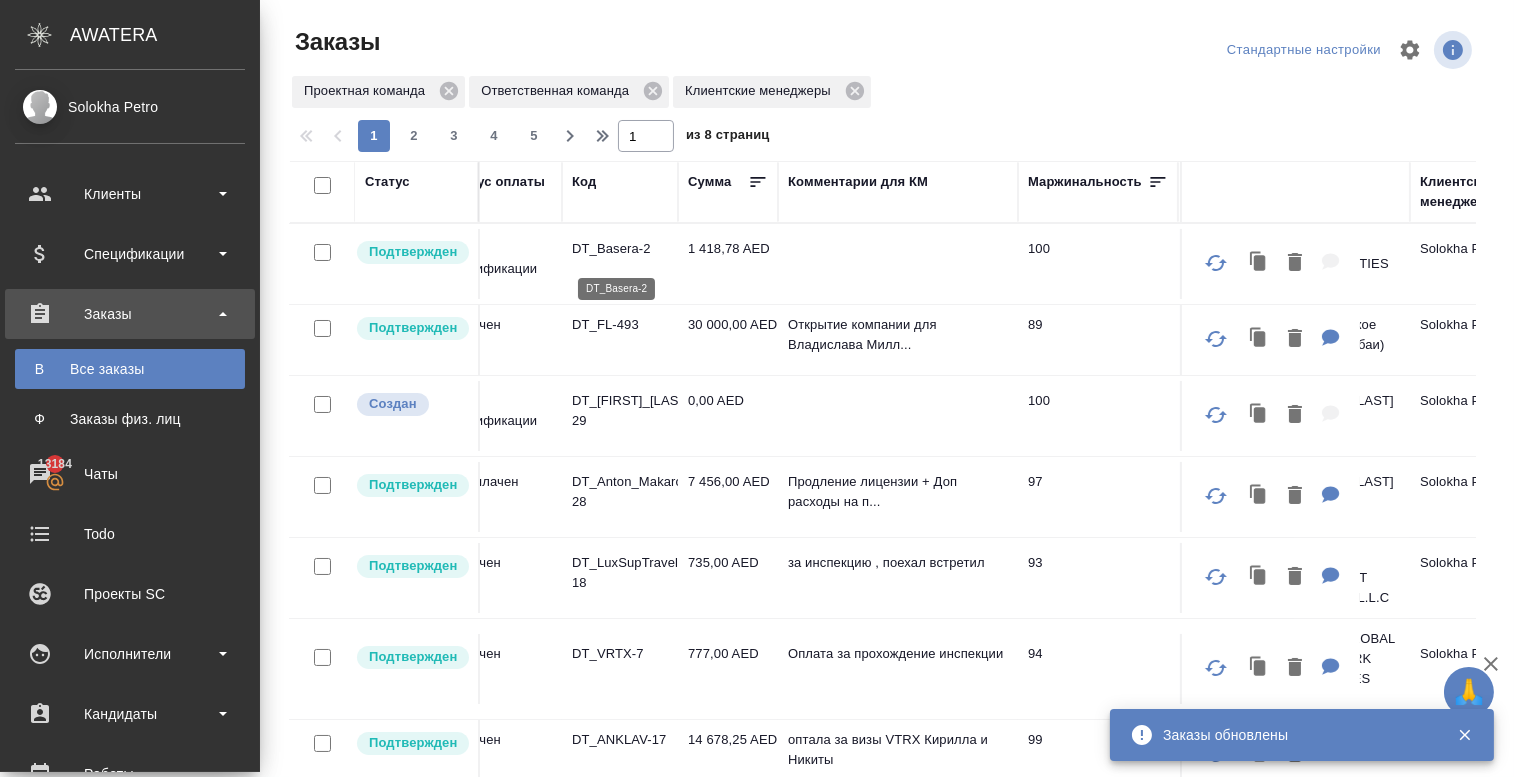 click on "DT_Basera-2" at bounding box center [620, 249] 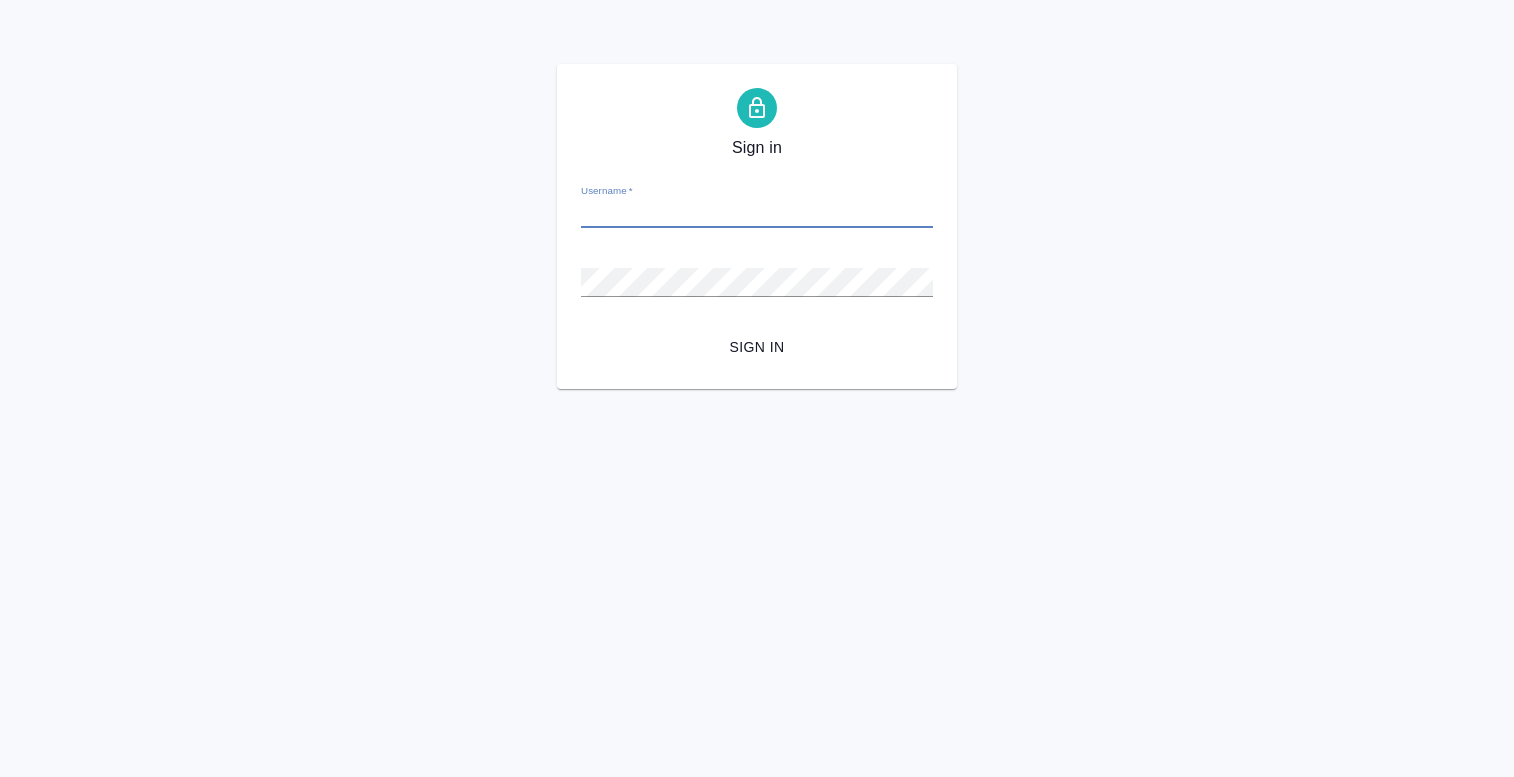 scroll, scrollTop: 0, scrollLeft: 0, axis: both 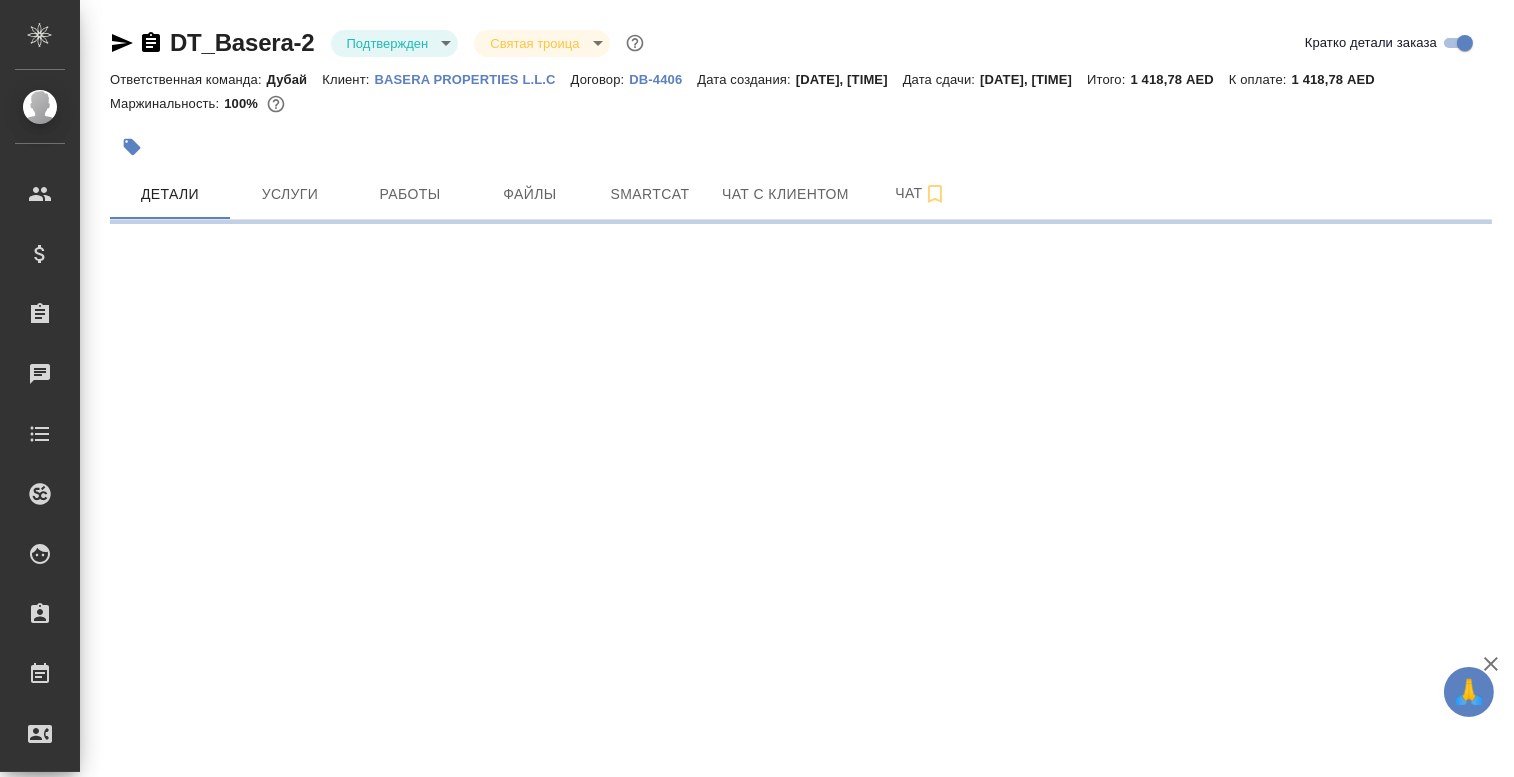 select on "RU" 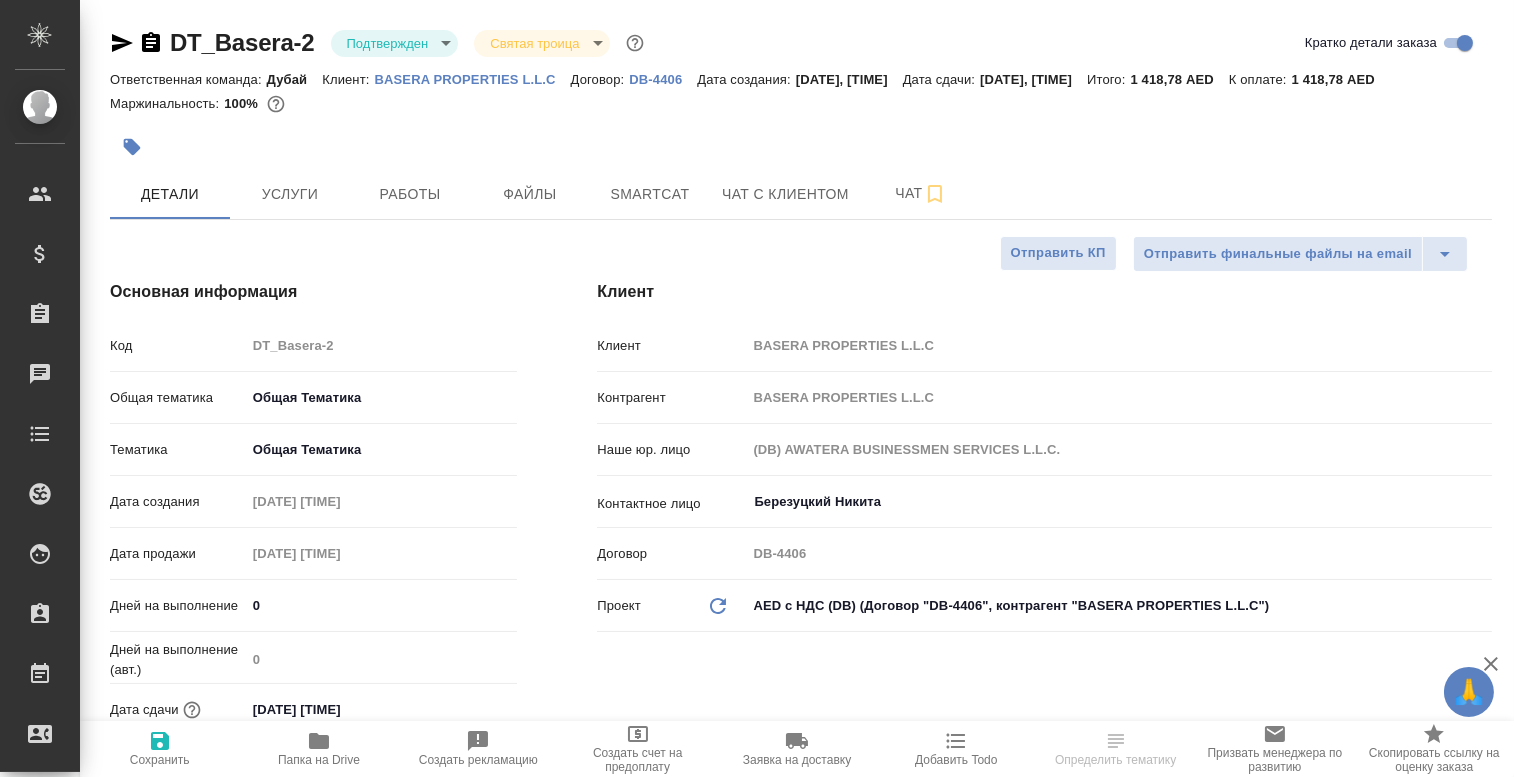 type on "x" 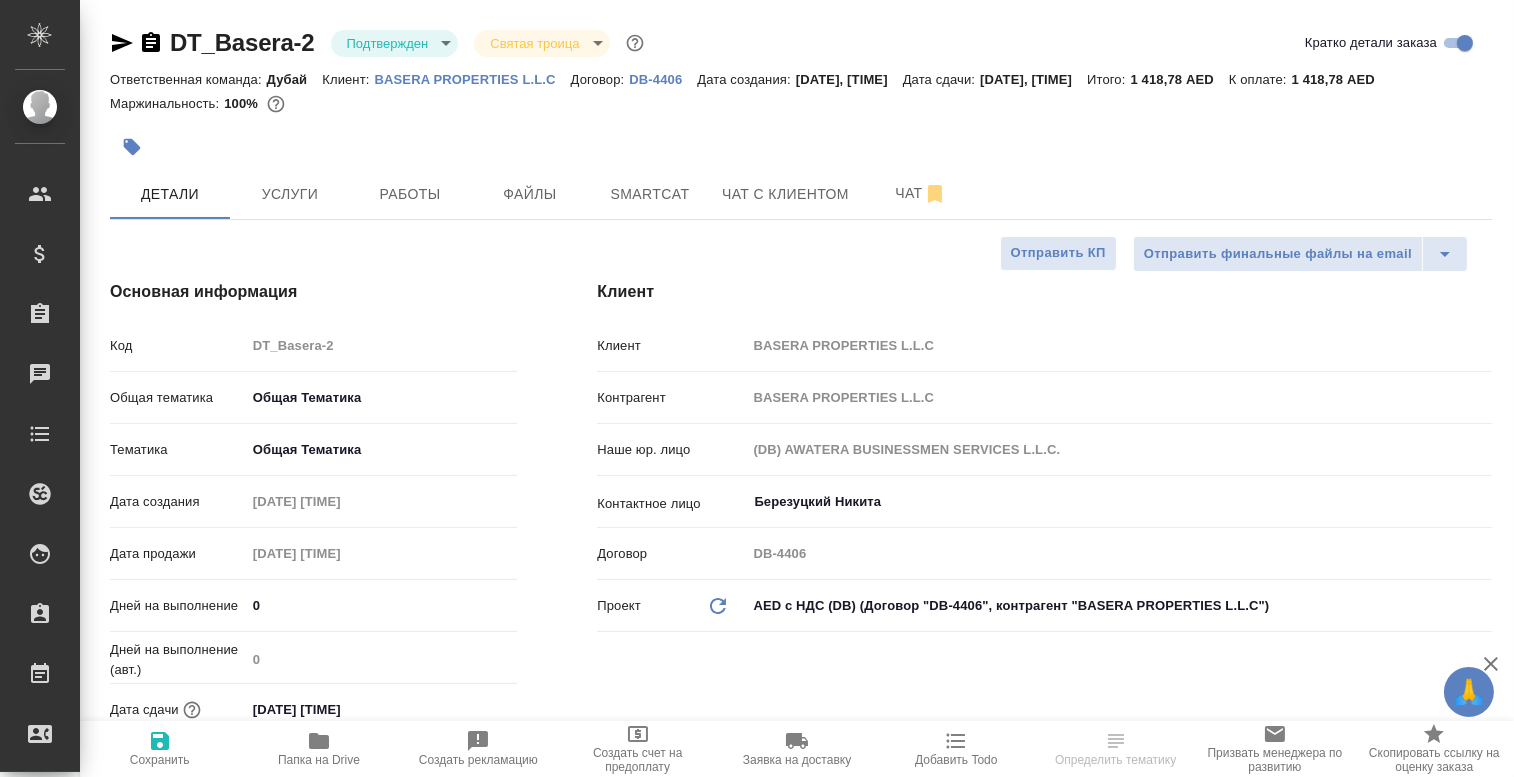 type on "x" 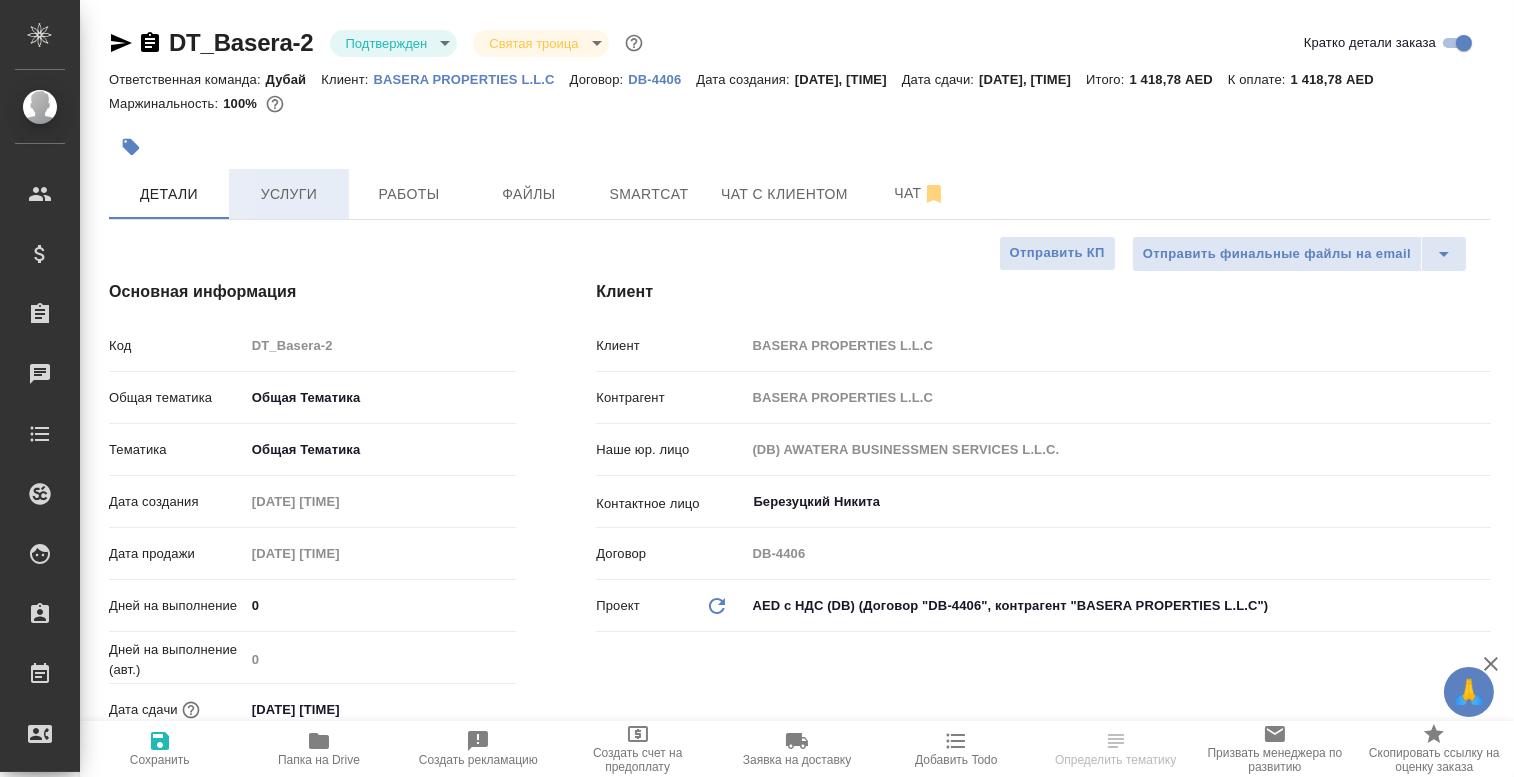 scroll, scrollTop: 0, scrollLeft: 1, axis: horizontal 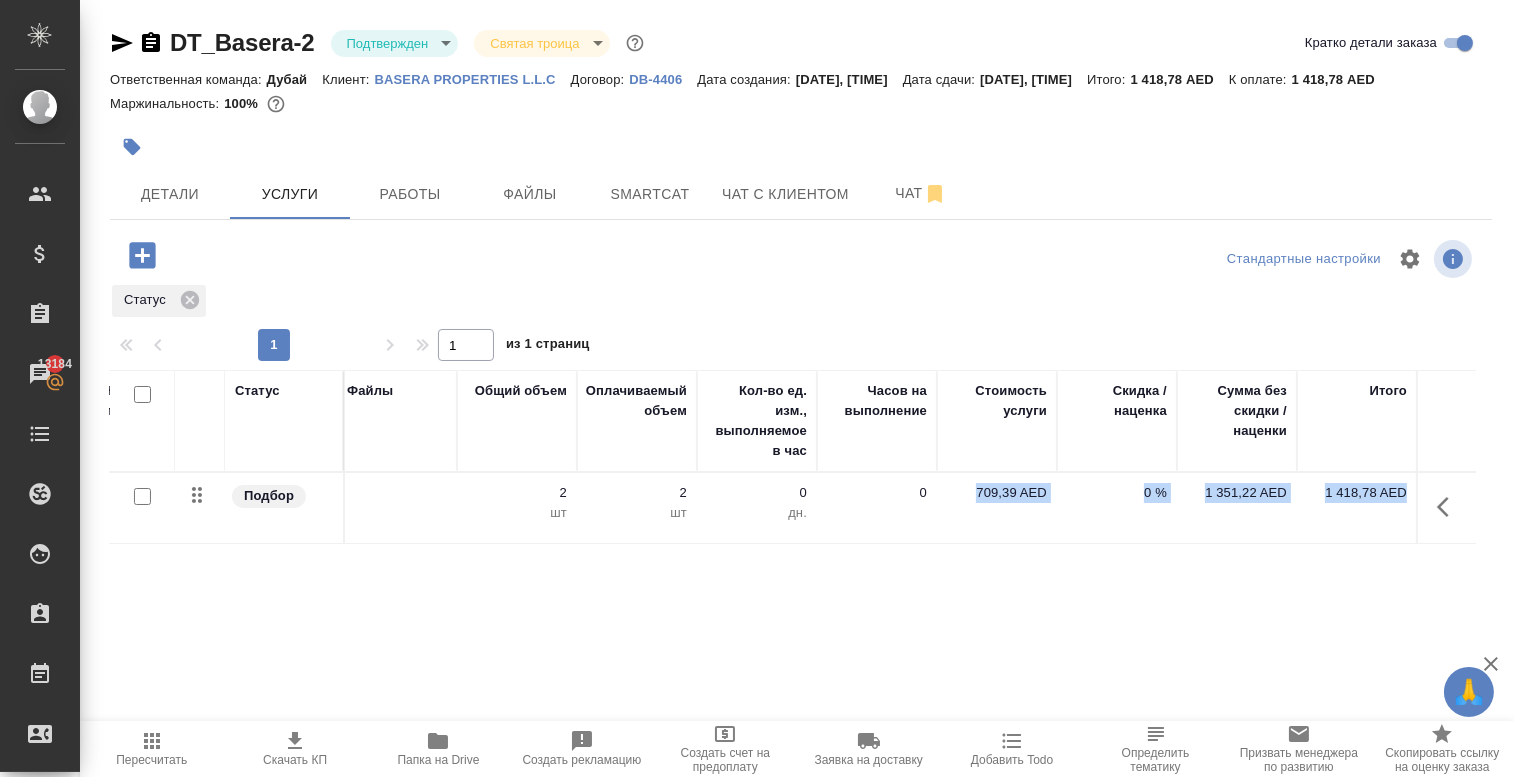 drag, startPoint x: 961, startPoint y: 496, endPoint x: 1447, endPoint y: 502, distance: 486.03705 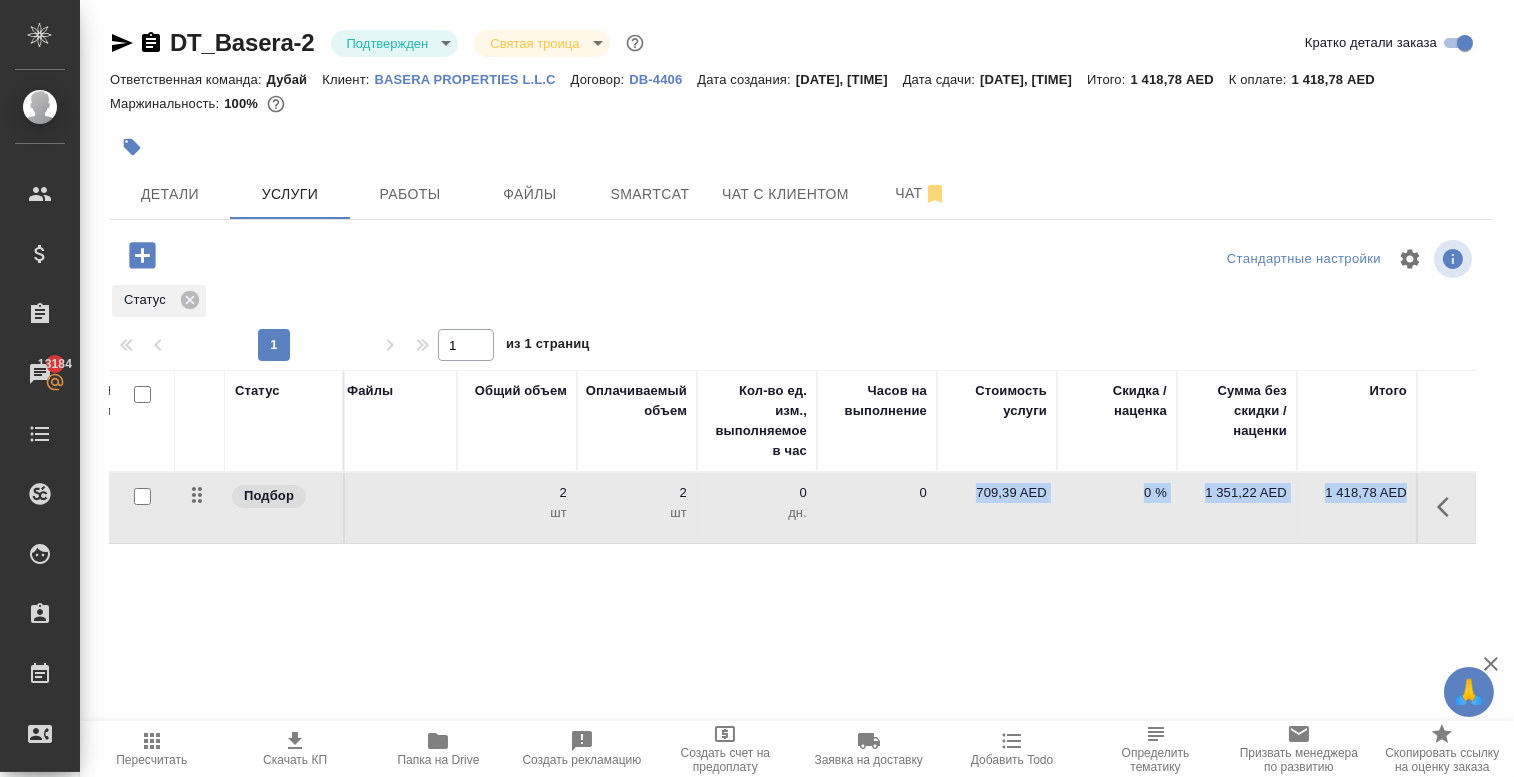 copy on "709,39 AED 0 % 1 351,22 AED 1 418,78 AED" 